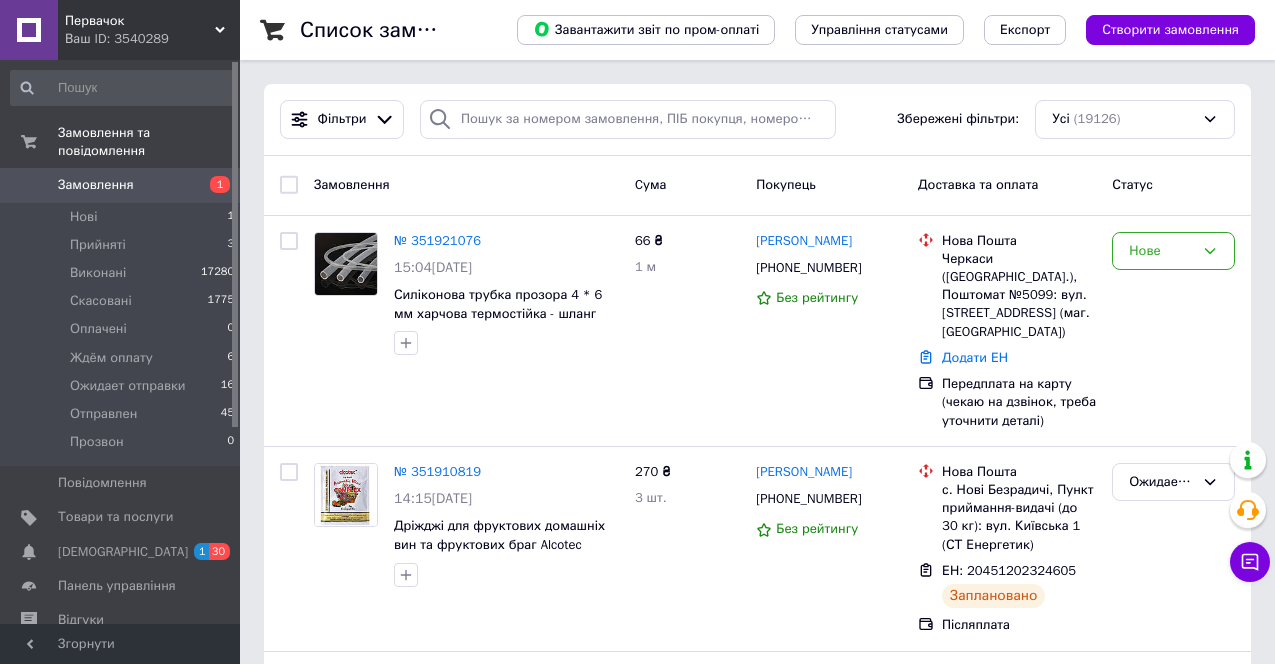 scroll, scrollTop: 0, scrollLeft: 0, axis: both 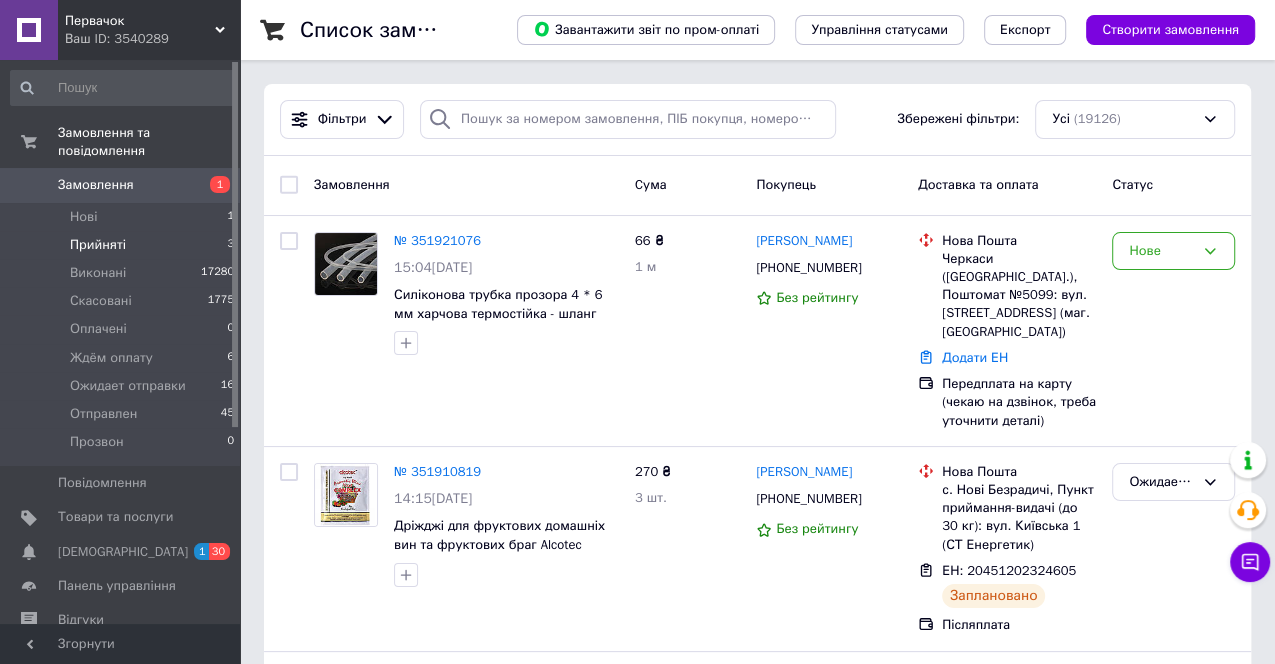 click on "Прийняті" at bounding box center [98, 245] 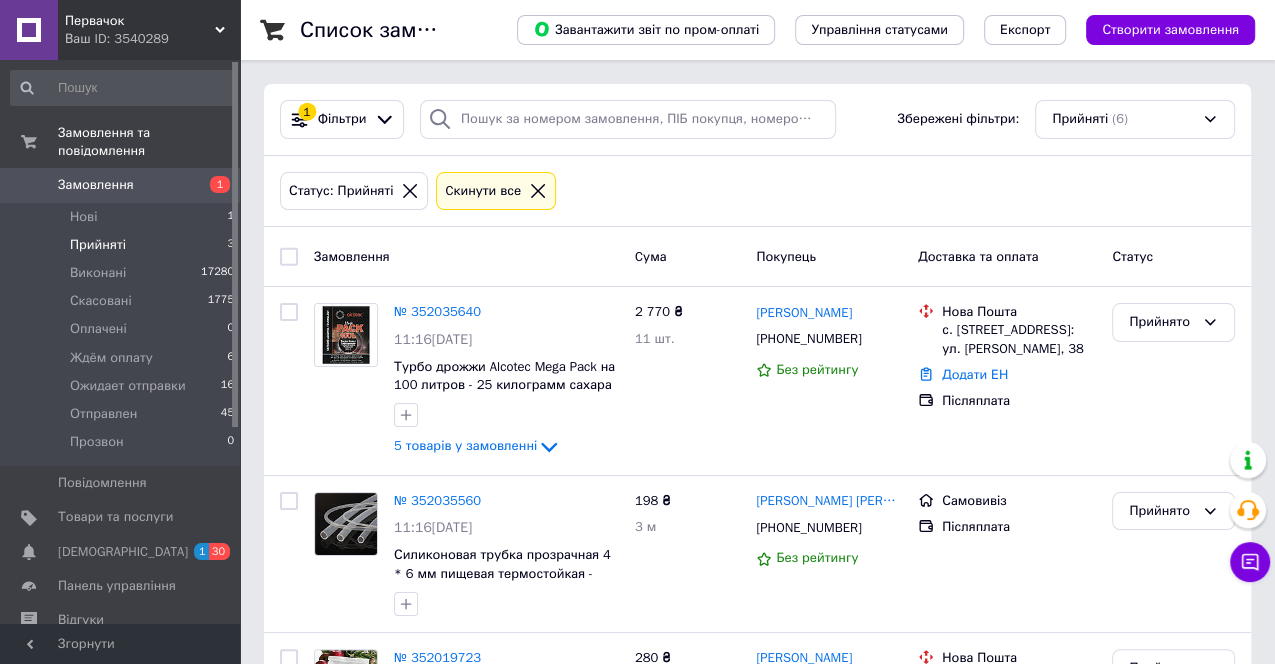 click 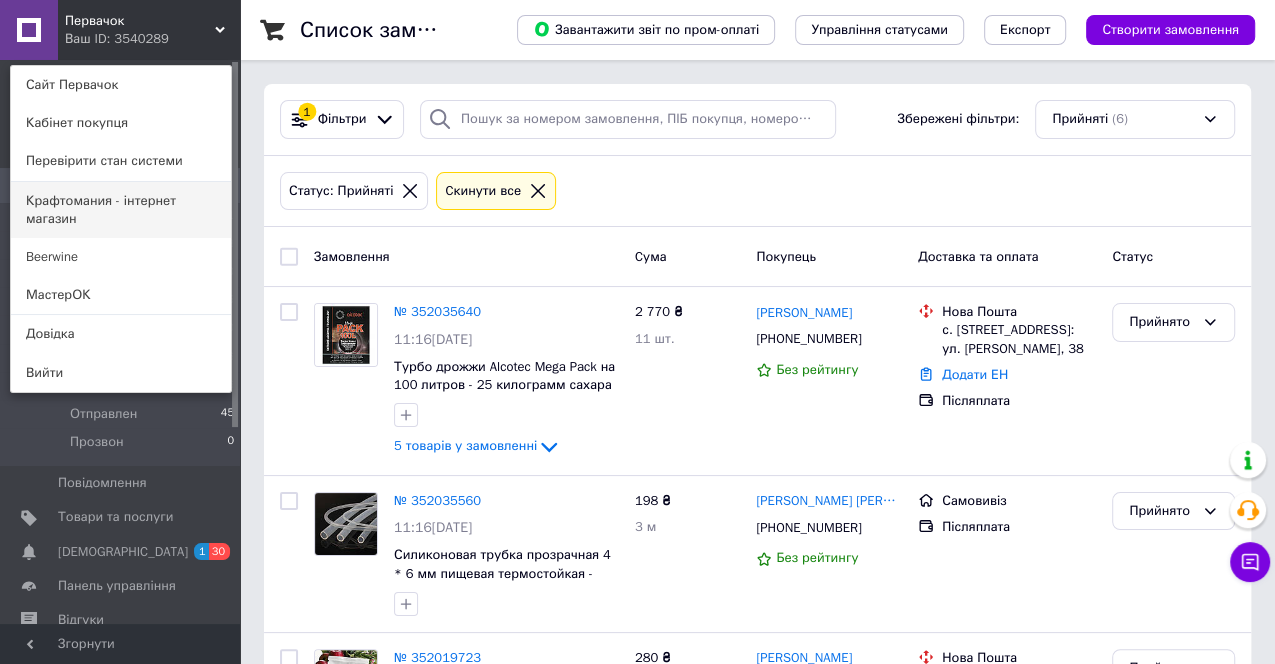click on "Крафтомания - інтернет магазин" at bounding box center (121, 210) 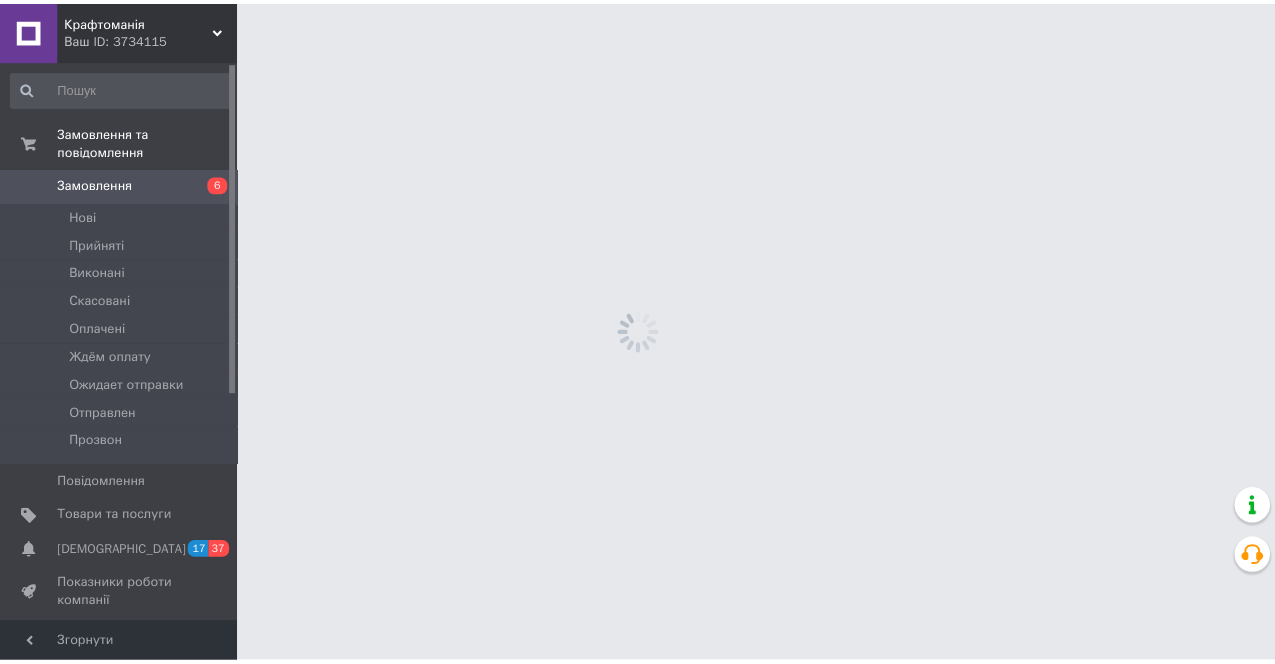 scroll, scrollTop: 0, scrollLeft: 0, axis: both 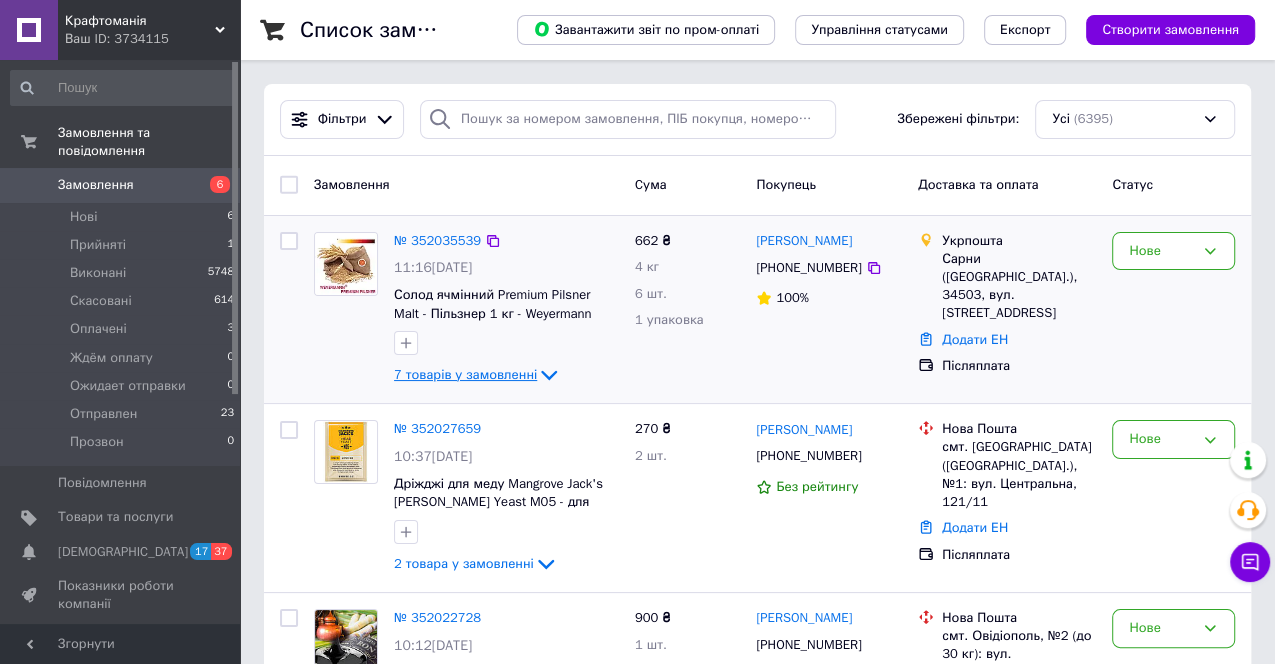 click 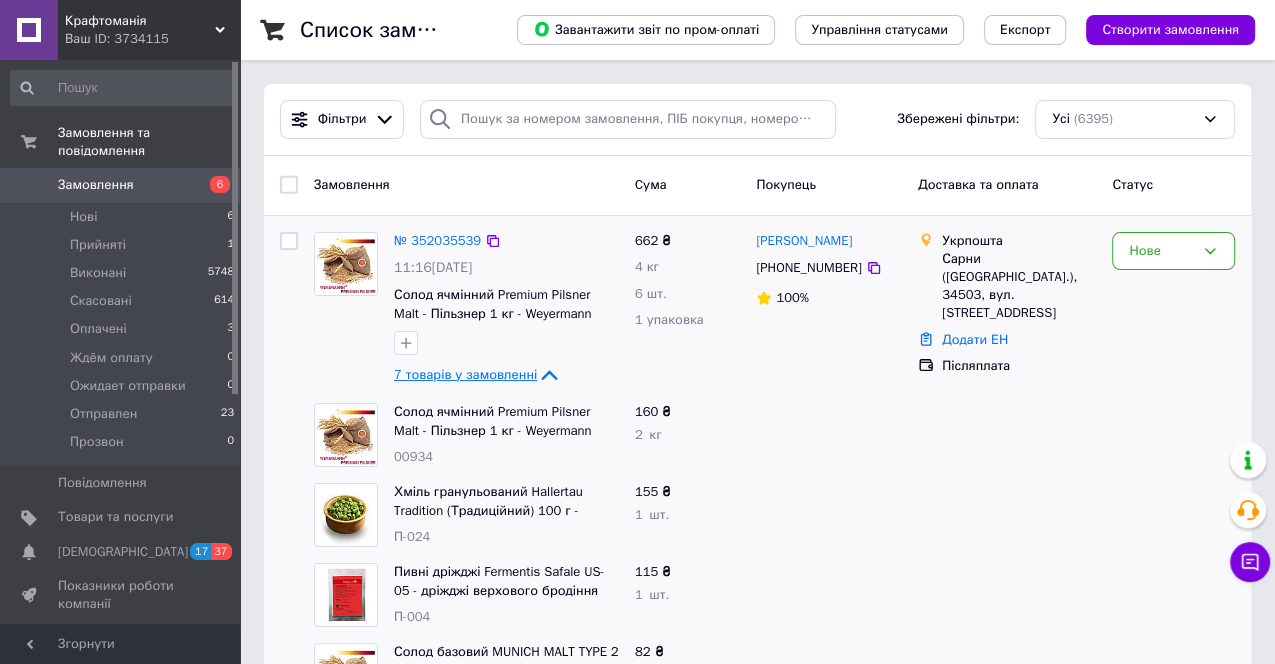 scroll, scrollTop: 111, scrollLeft: 0, axis: vertical 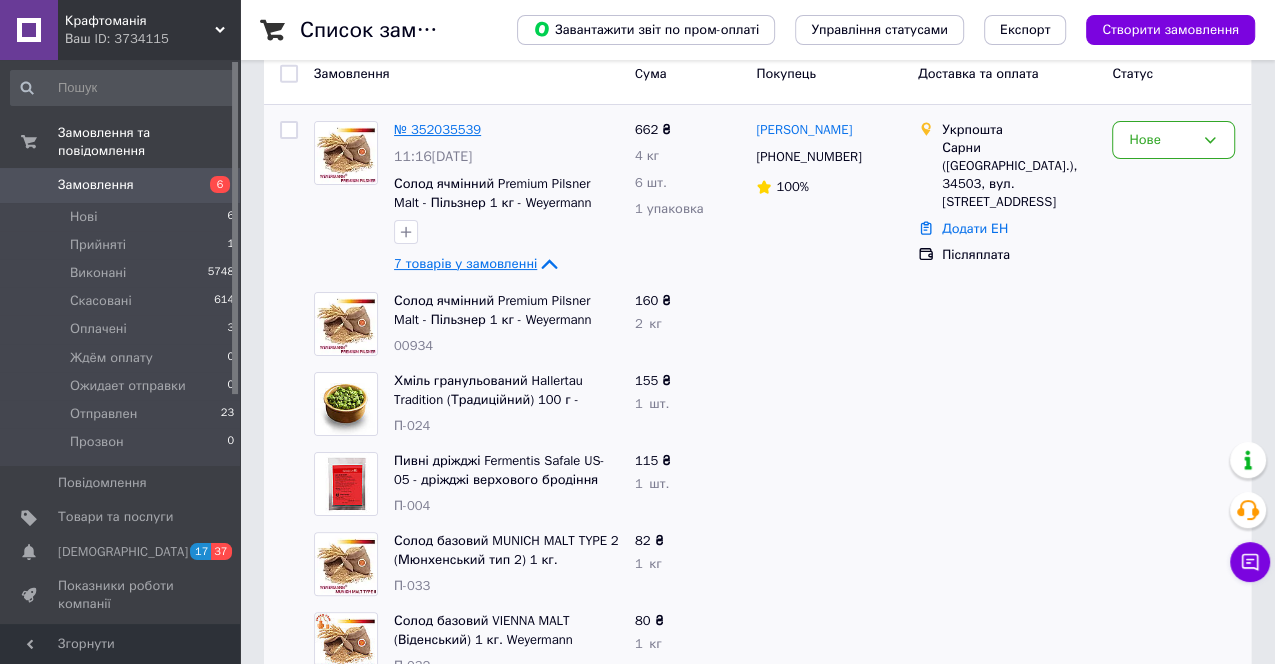 click on "№ 352035539" at bounding box center [437, 129] 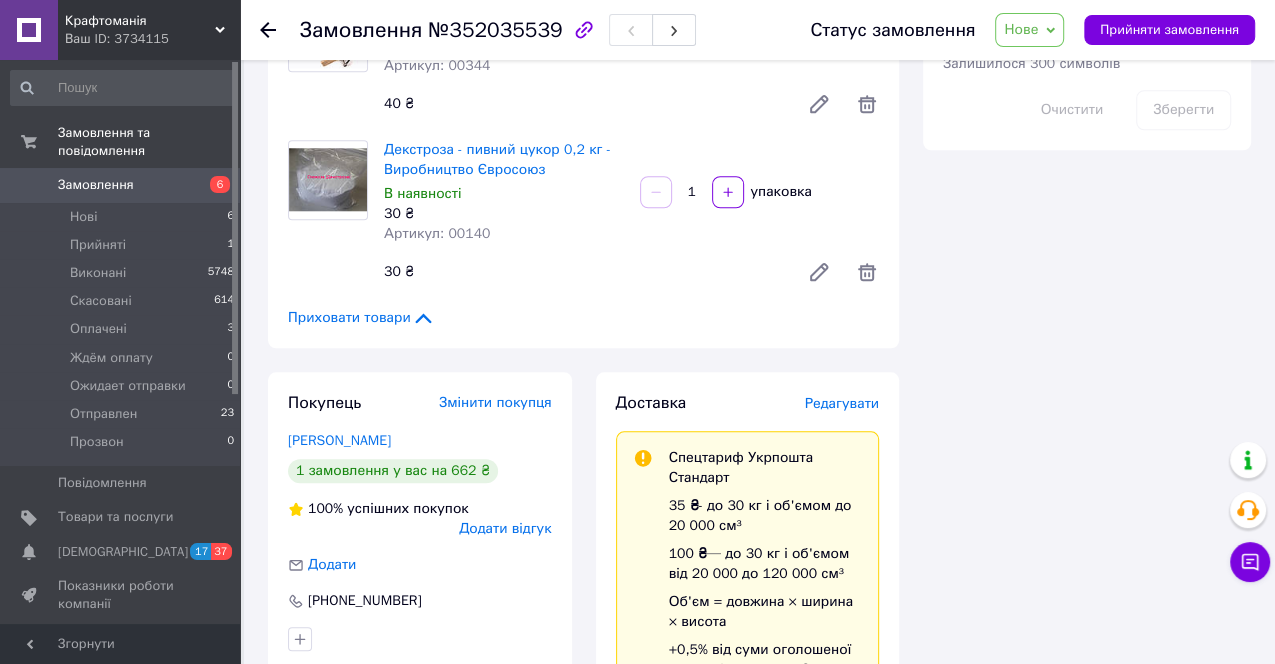 scroll, scrollTop: 1222, scrollLeft: 0, axis: vertical 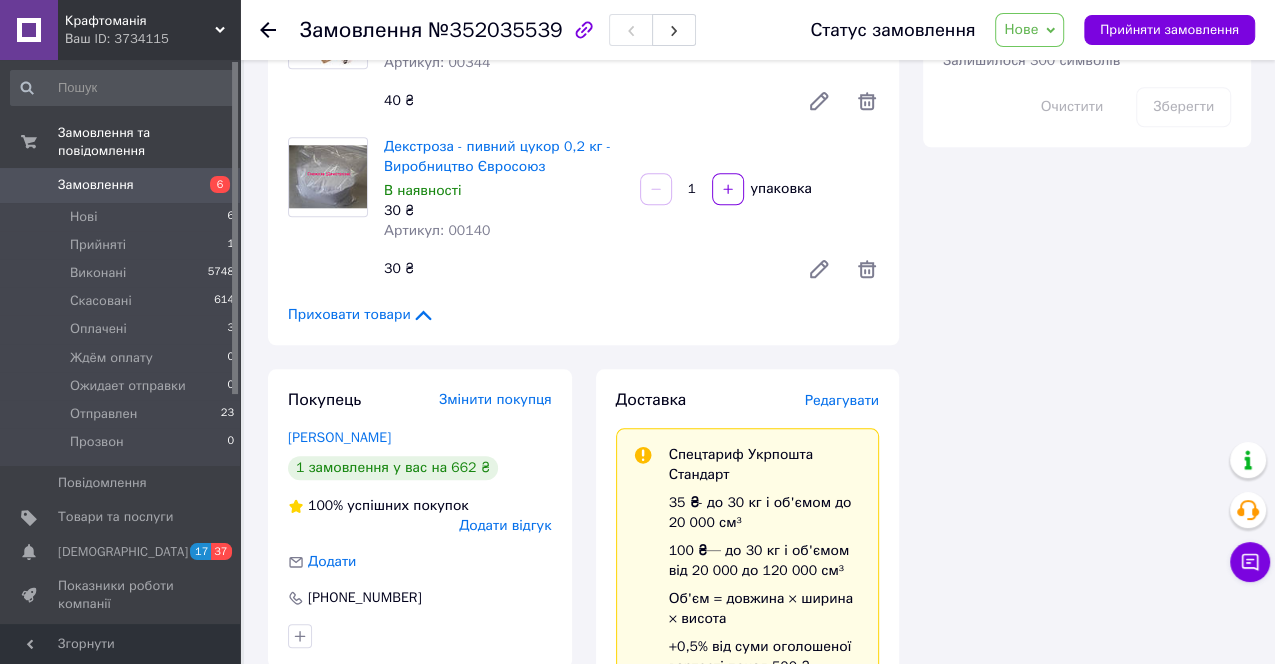 click 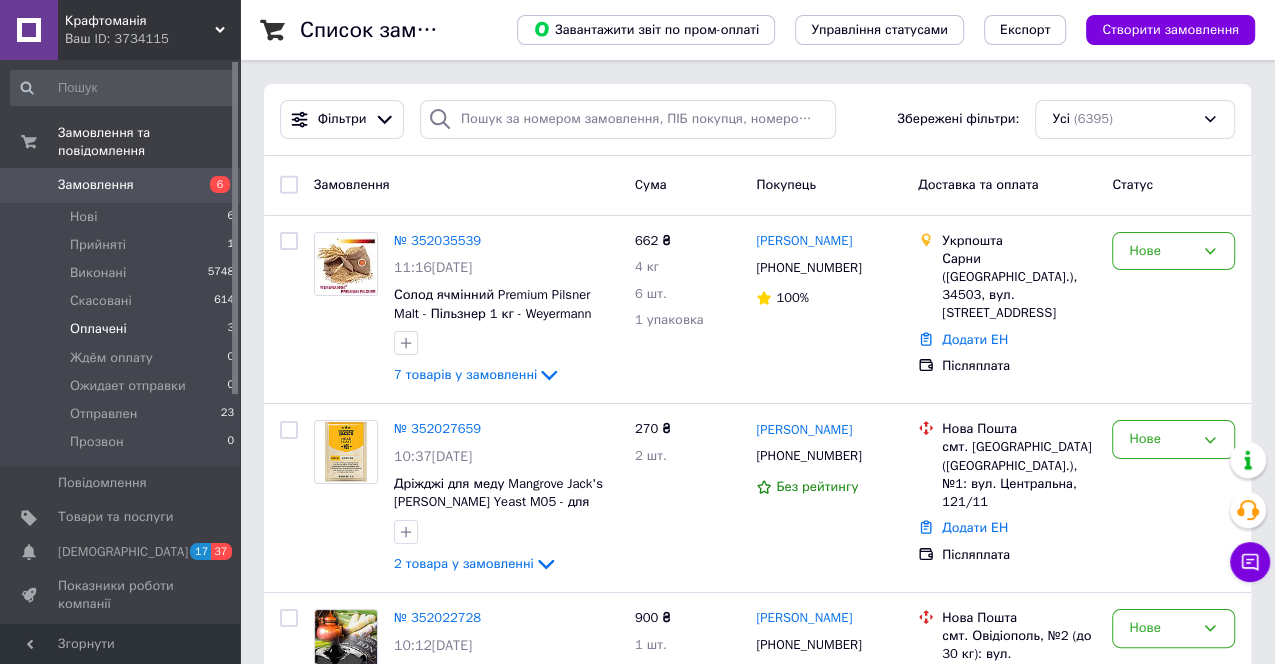 click on "Оплачені" at bounding box center [98, 329] 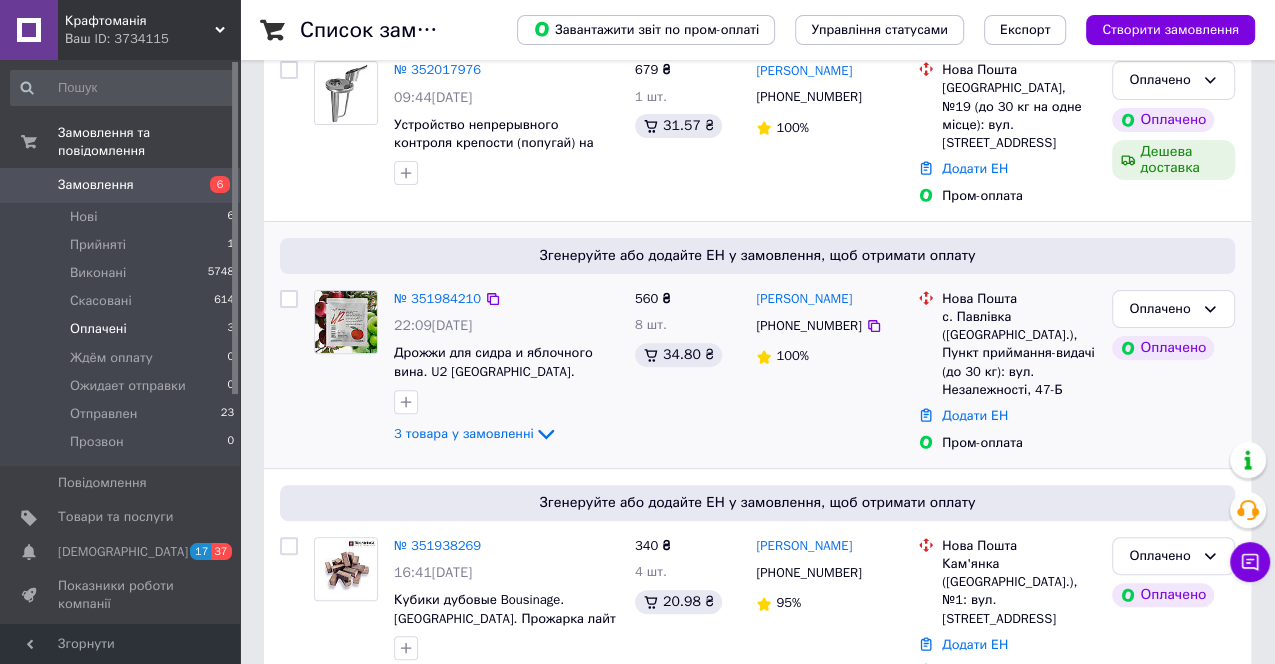 scroll, scrollTop: 303, scrollLeft: 0, axis: vertical 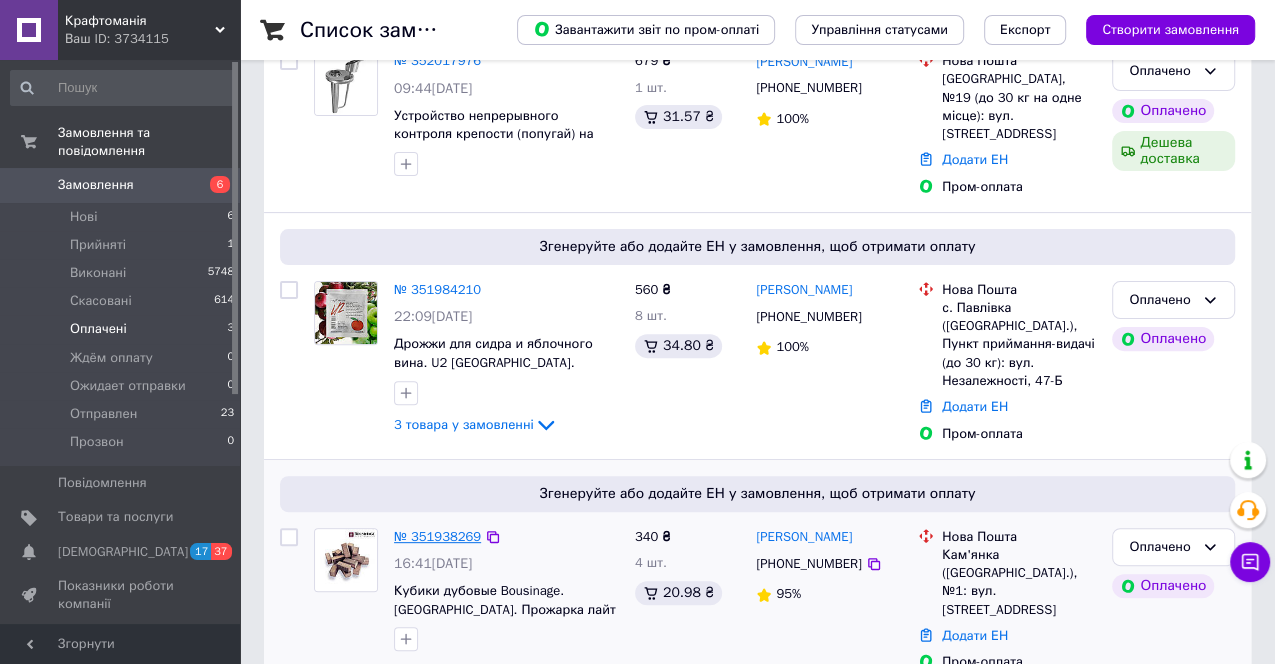 click on "№ 351938269" at bounding box center (437, 536) 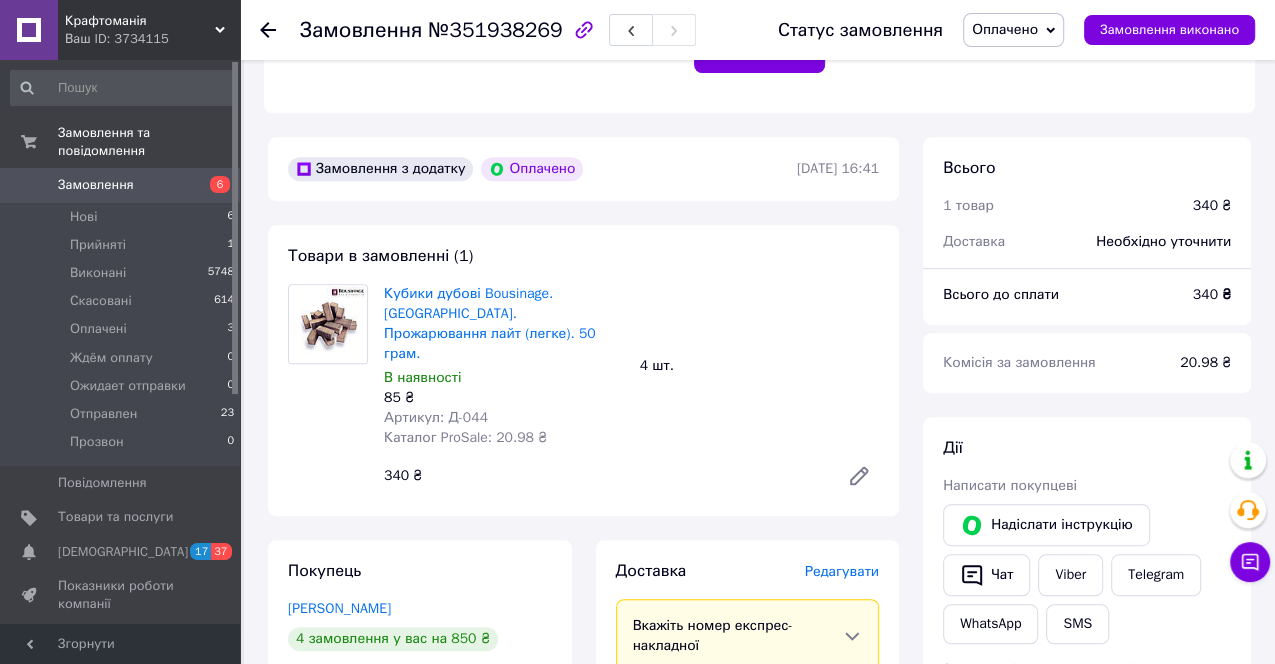 scroll, scrollTop: 858, scrollLeft: 0, axis: vertical 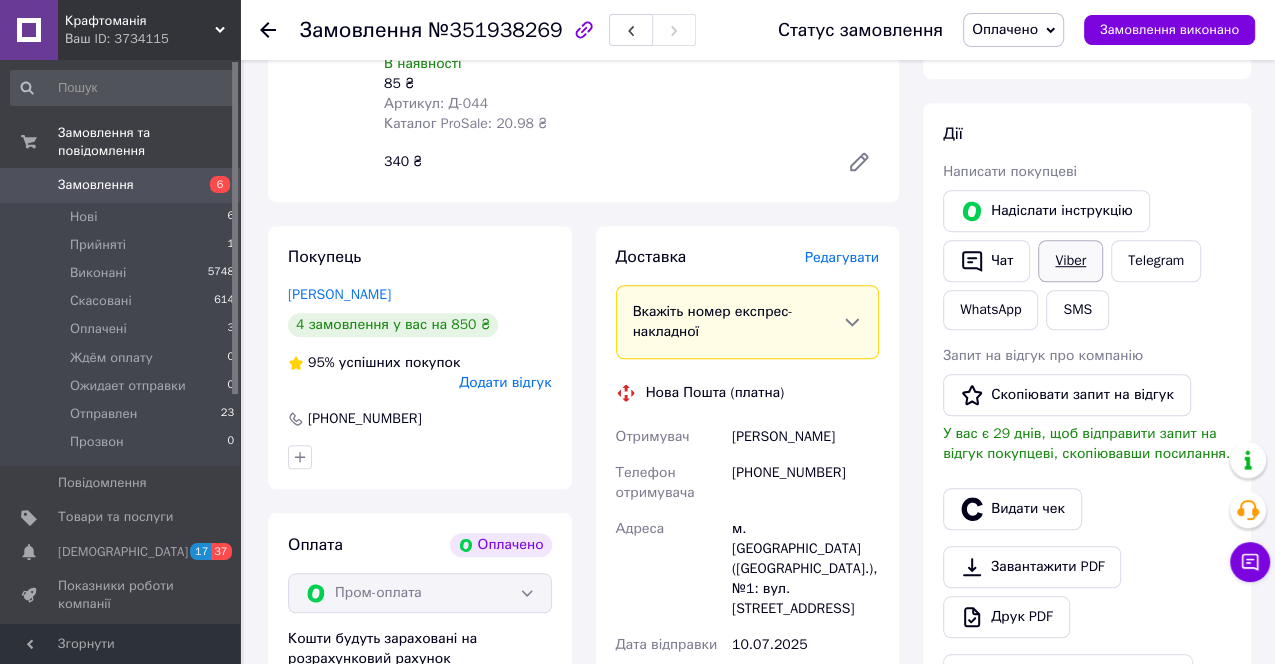 click on "Viber" at bounding box center (1070, 261) 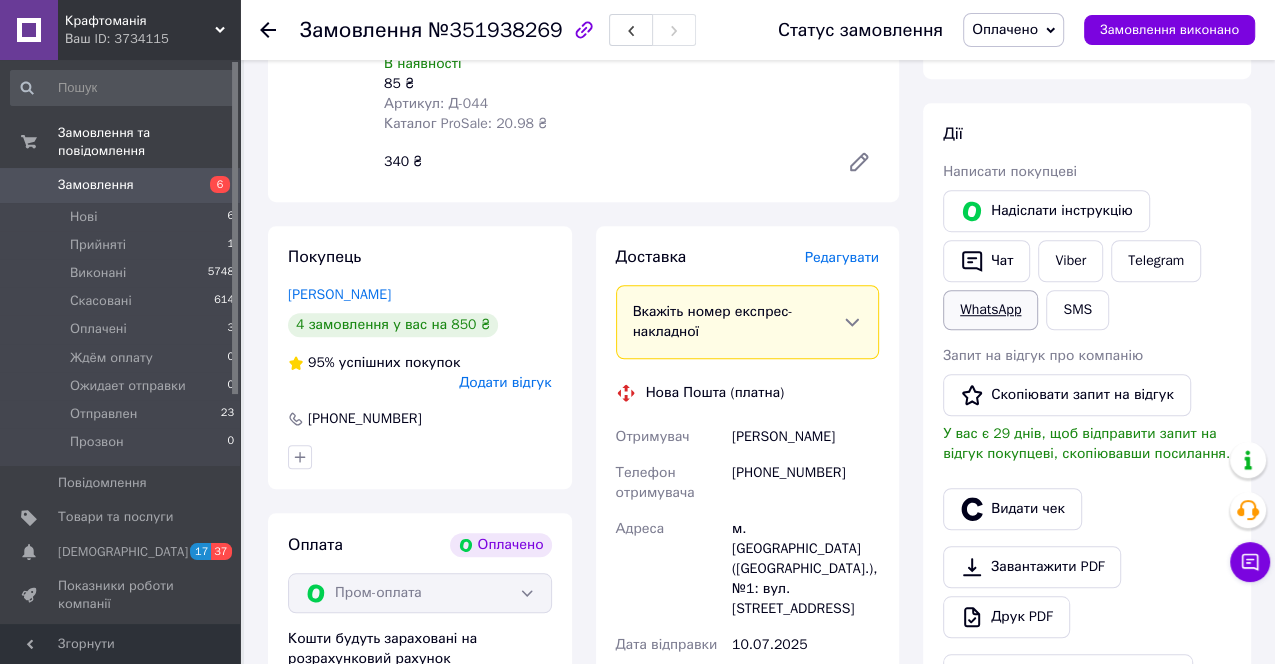click on "WhatsApp" at bounding box center [990, 310] 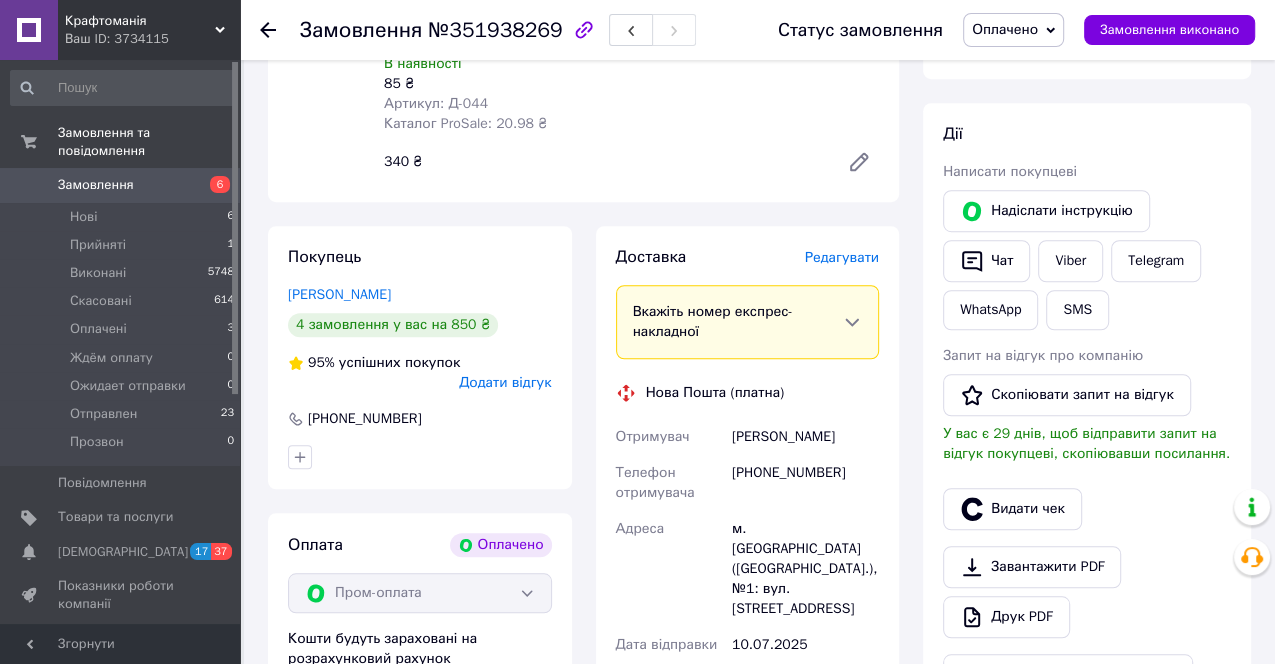 scroll, scrollTop: 858, scrollLeft: 0, axis: vertical 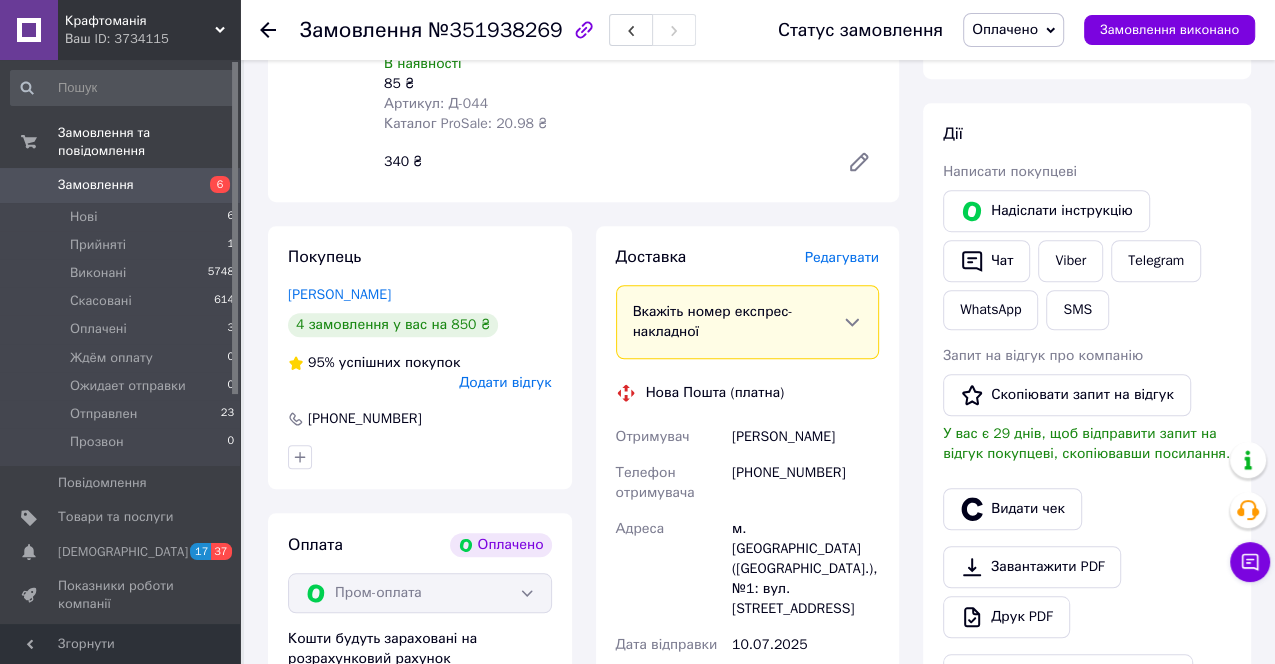 click on "Оплачено" at bounding box center (1005, 29) 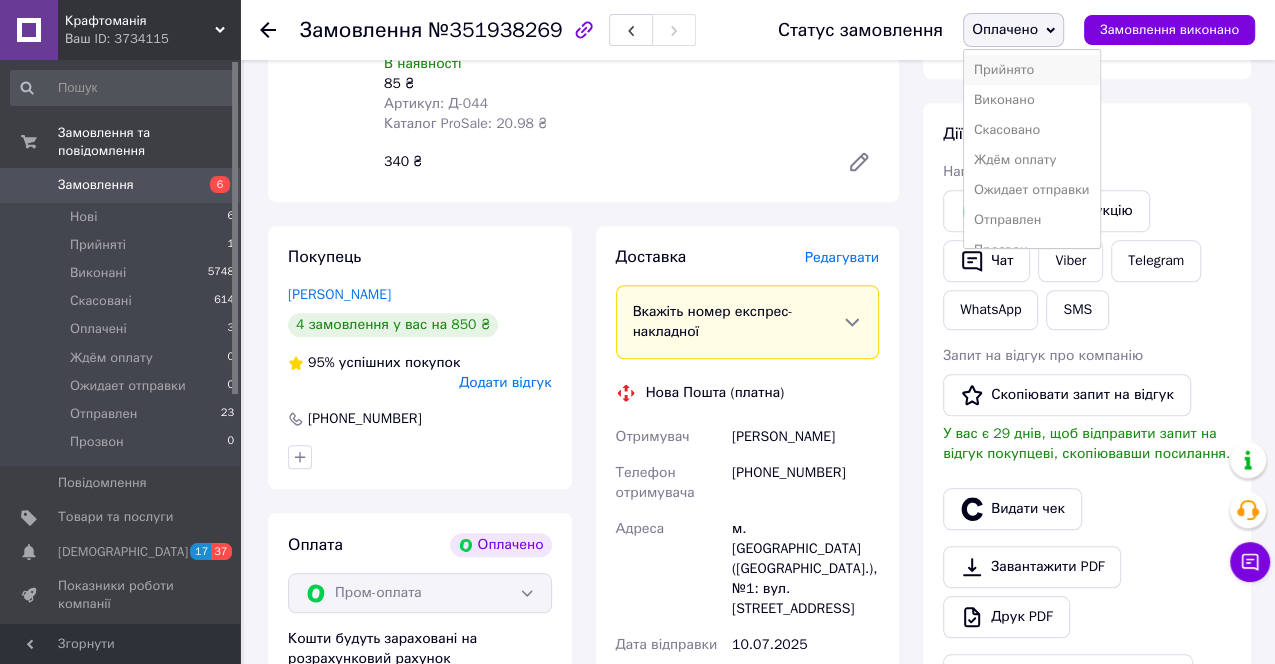 click on "Прийнято" at bounding box center (1032, 70) 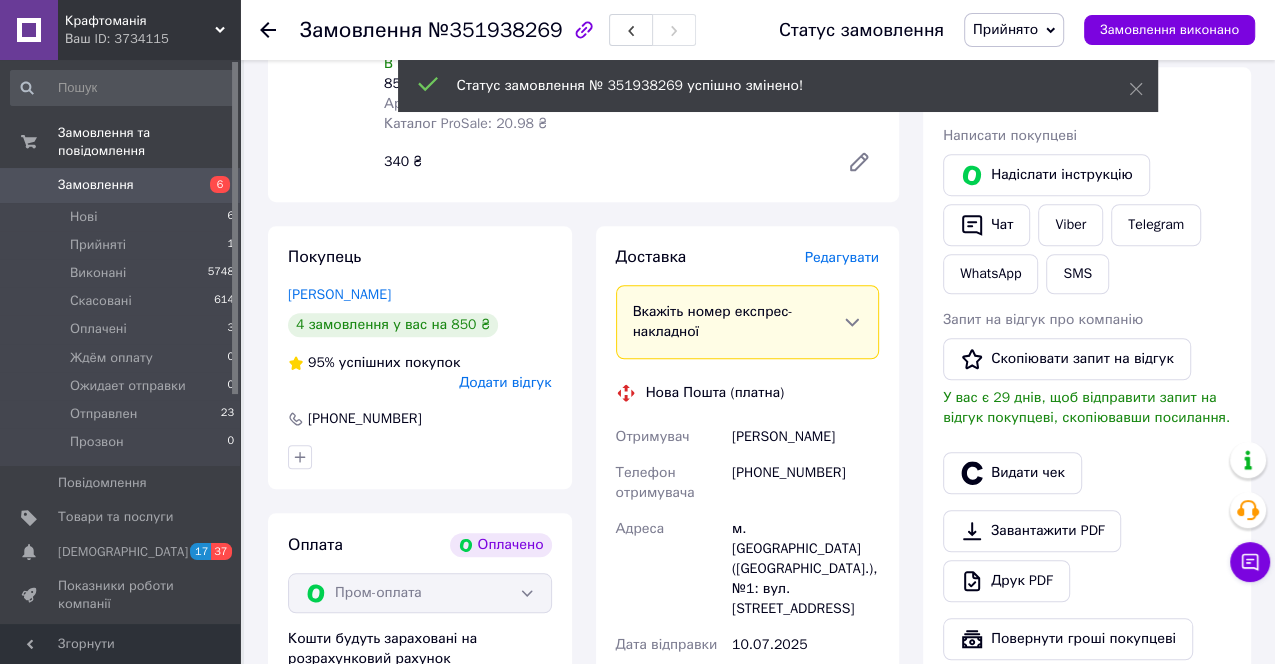 click 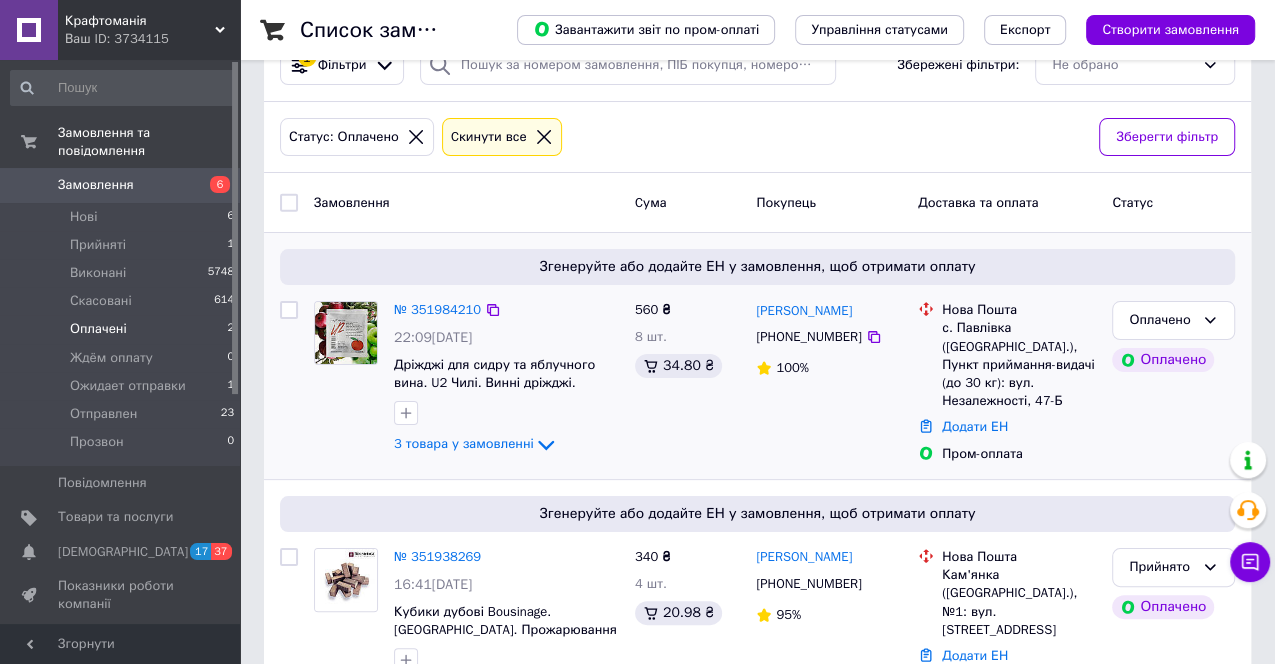 scroll, scrollTop: 92, scrollLeft: 0, axis: vertical 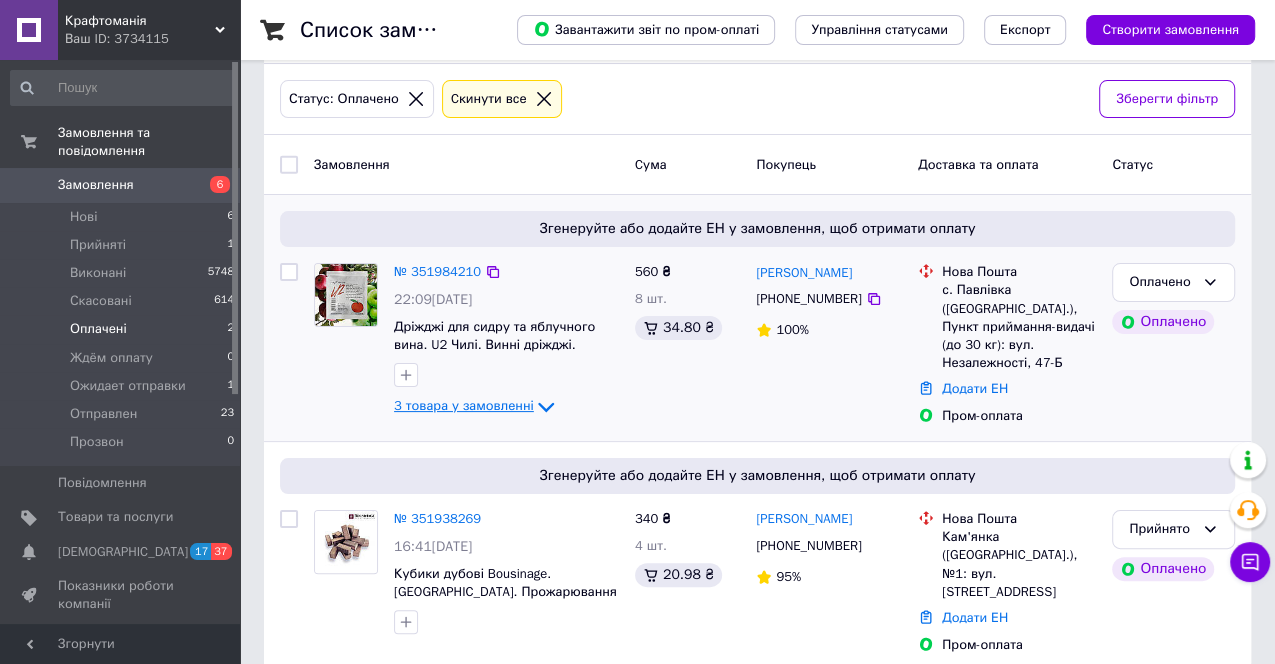click 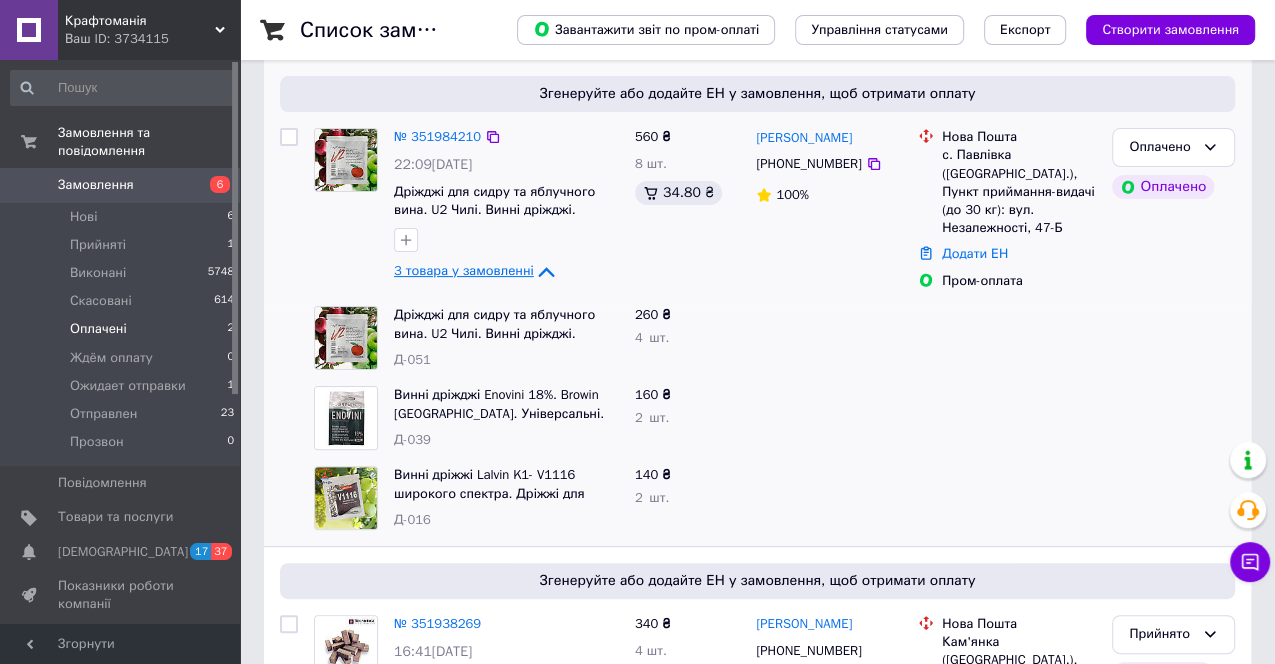 scroll, scrollTop: 204, scrollLeft: 0, axis: vertical 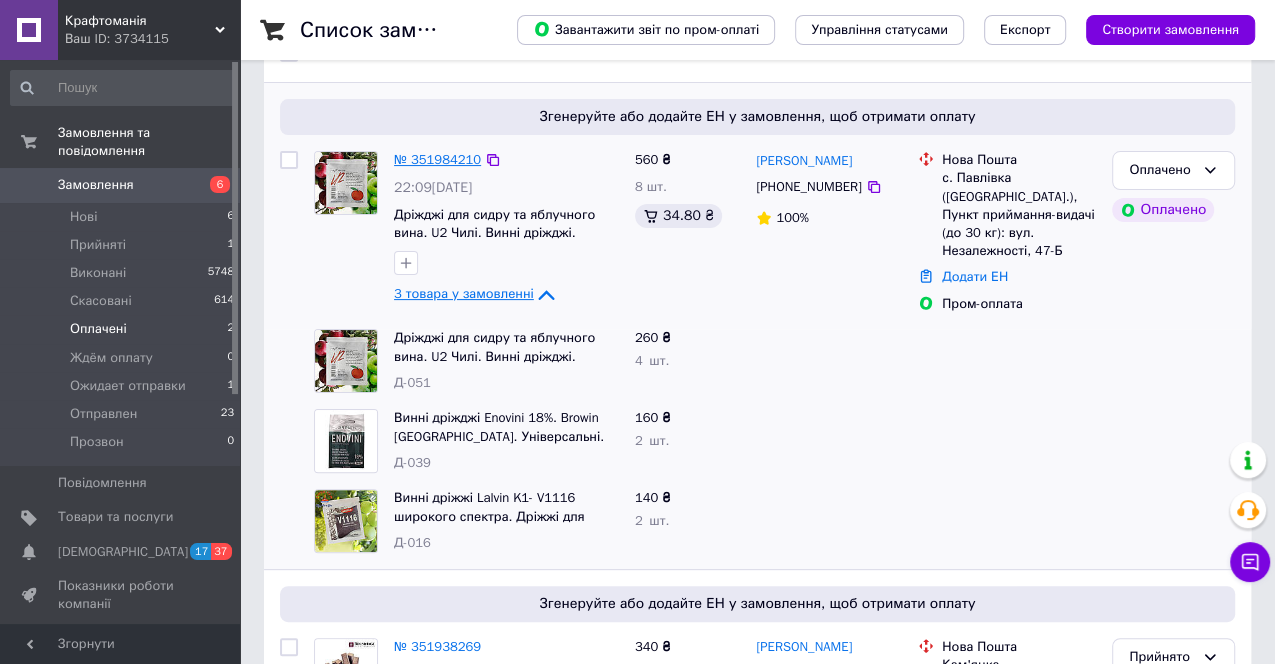 click on "№ 351984210" at bounding box center (437, 159) 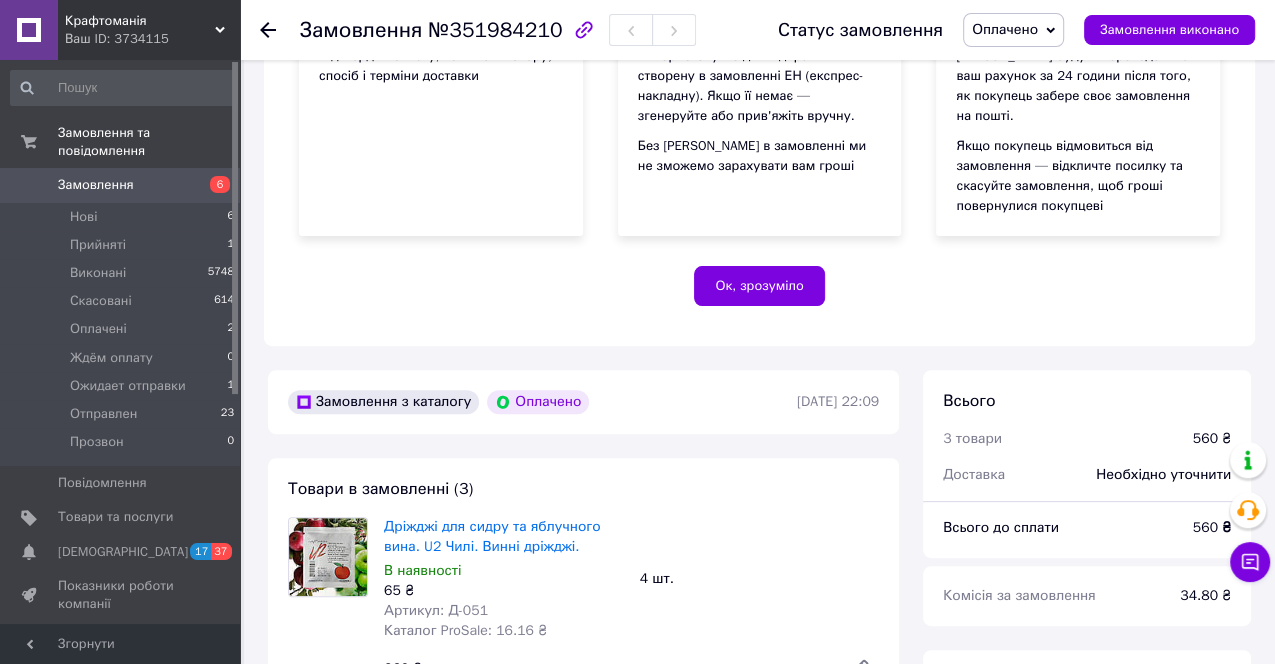 scroll, scrollTop: 648, scrollLeft: 0, axis: vertical 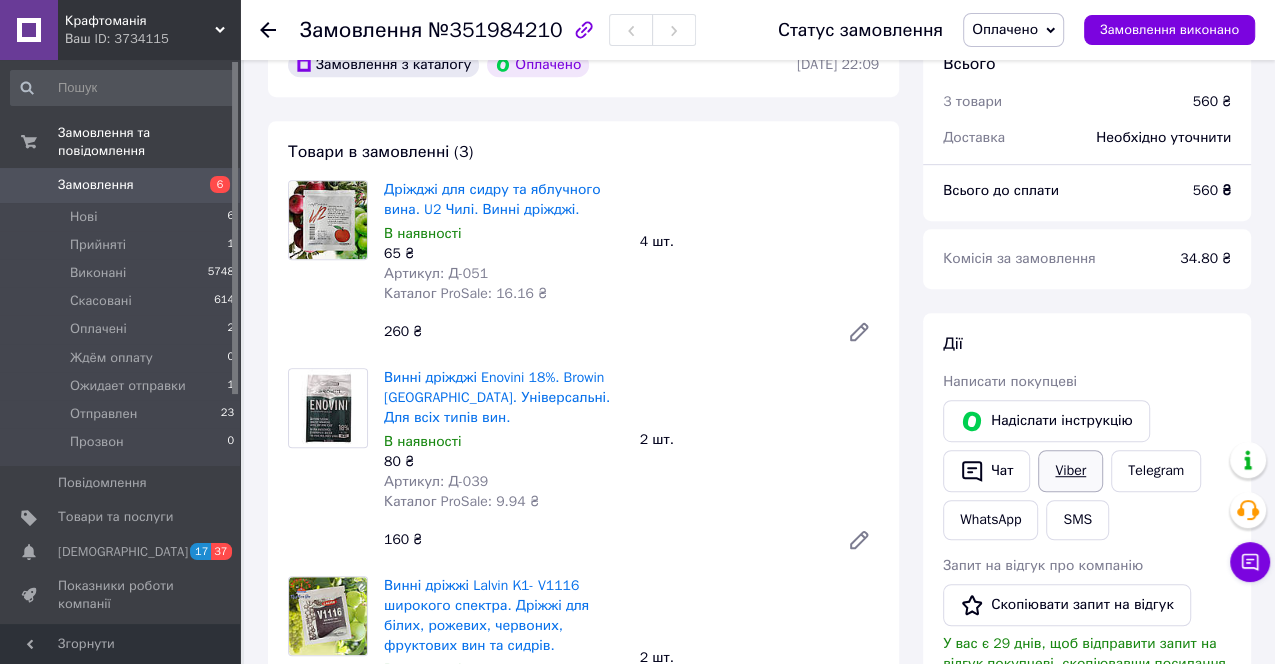 click on "Viber" at bounding box center [1070, 471] 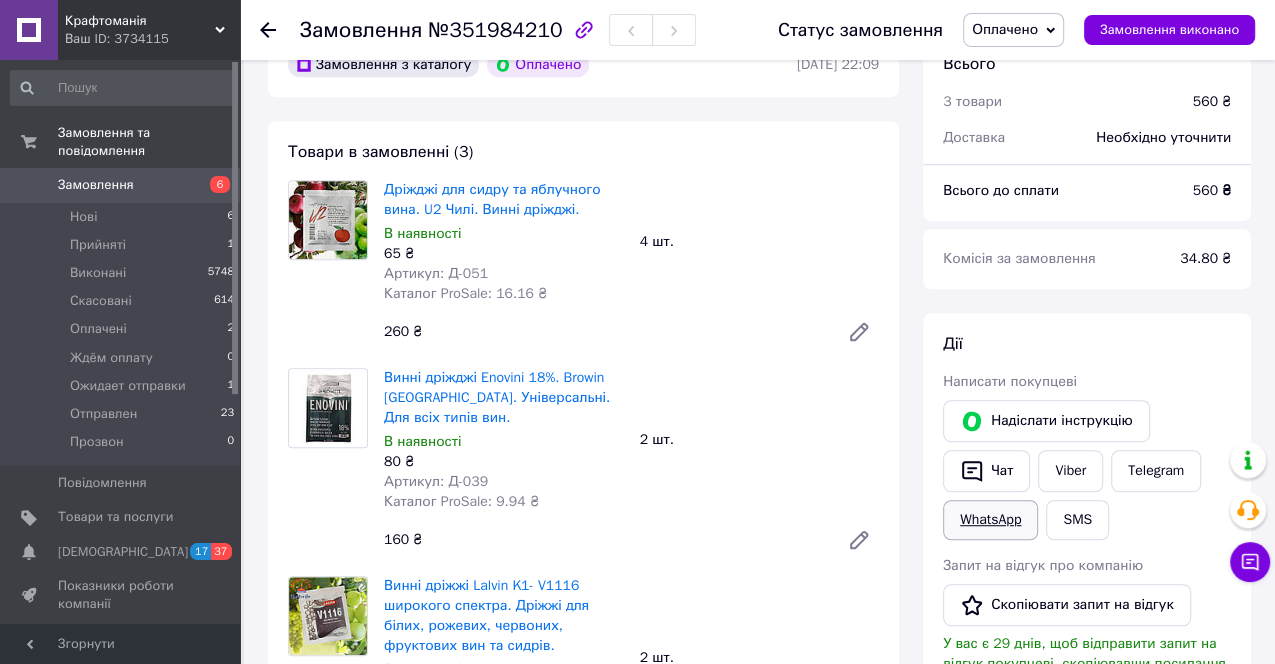 click on "WhatsApp" at bounding box center (990, 520) 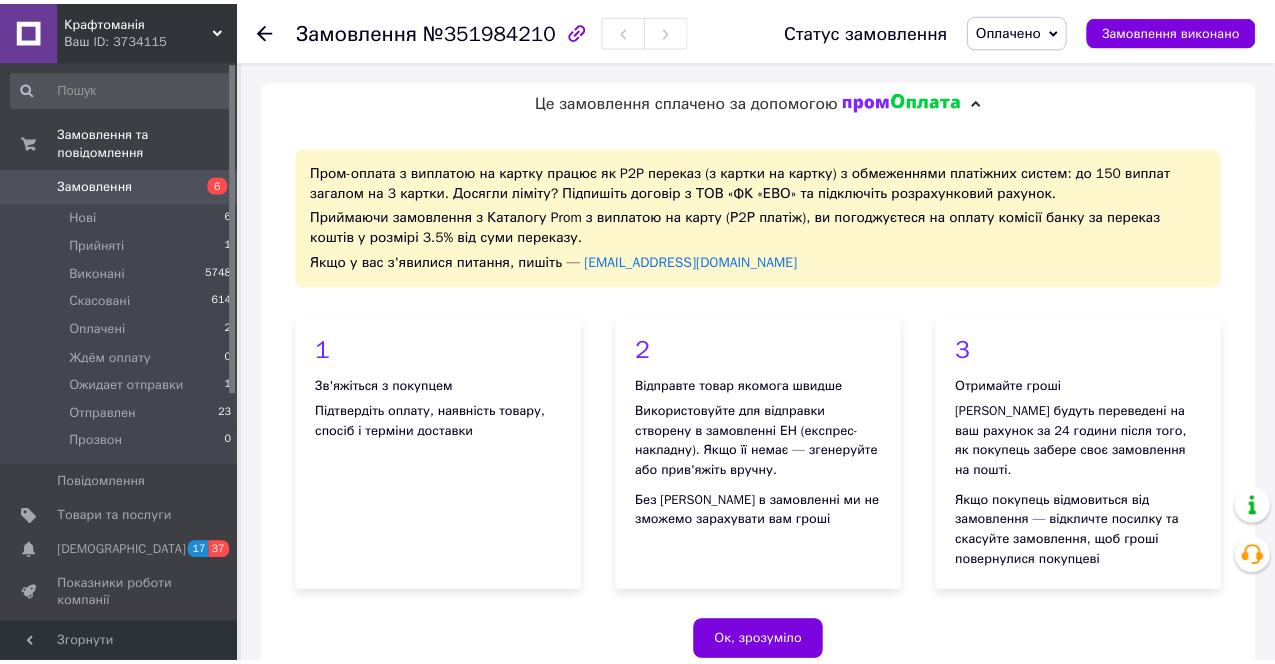 scroll, scrollTop: 603, scrollLeft: 0, axis: vertical 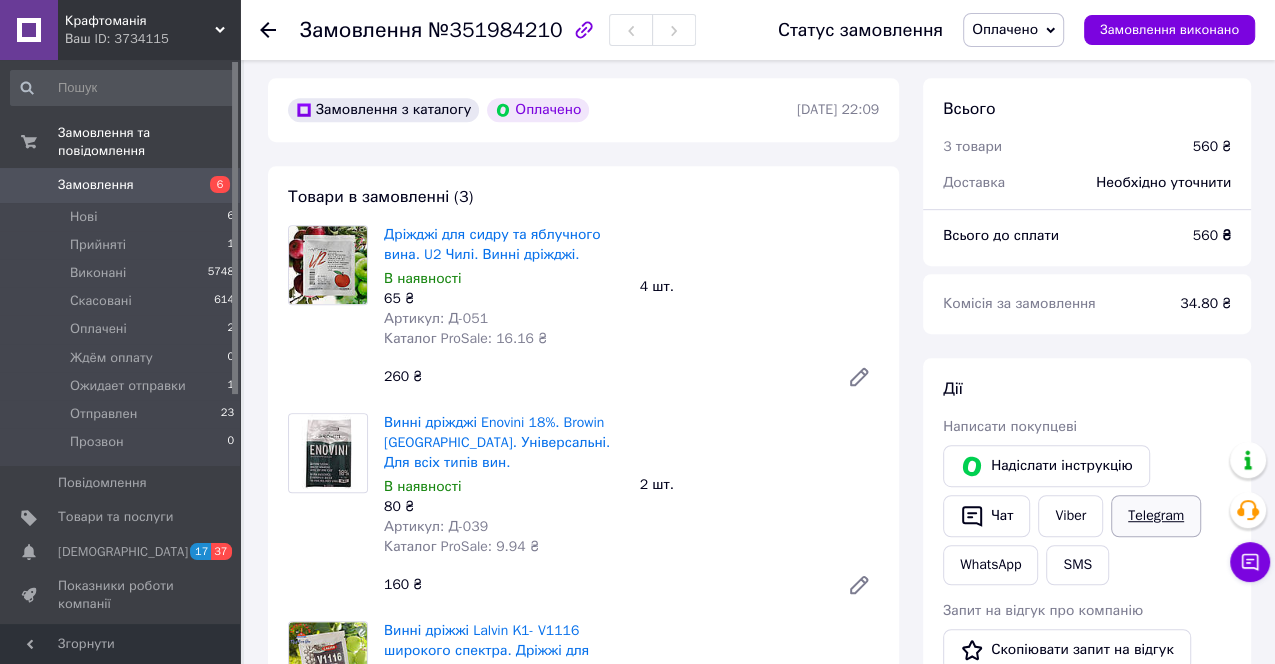 click on "Telegram" at bounding box center [1156, 516] 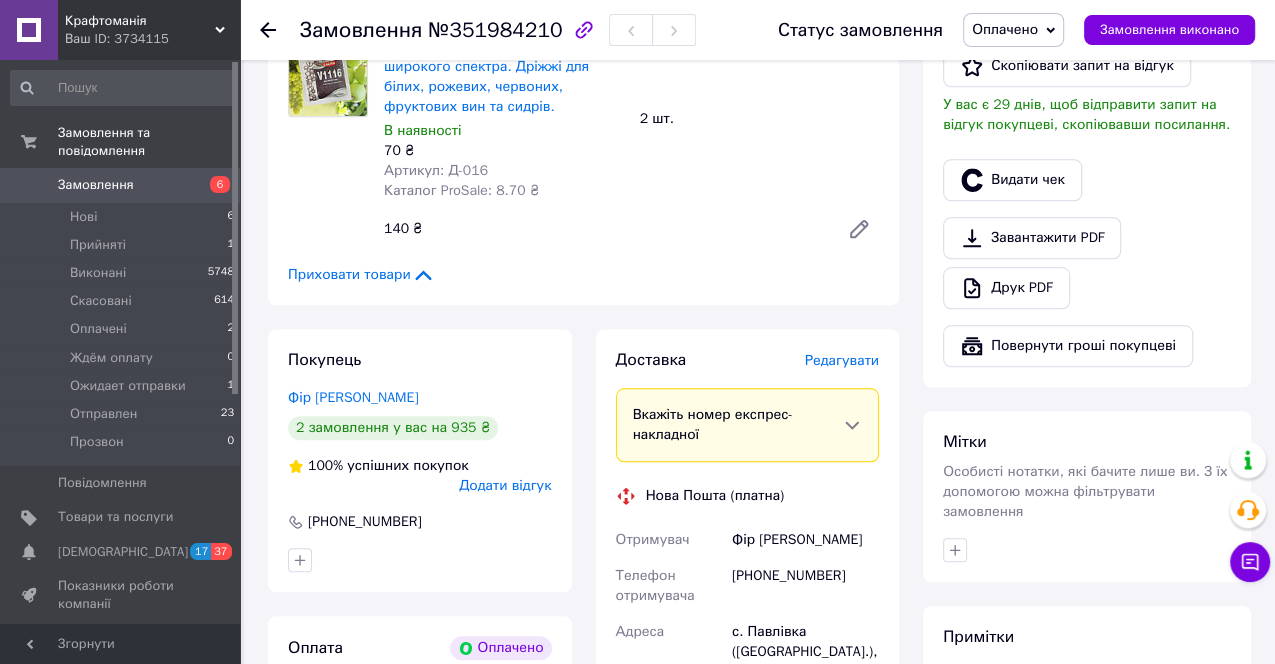 scroll, scrollTop: 1270, scrollLeft: 0, axis: vertical 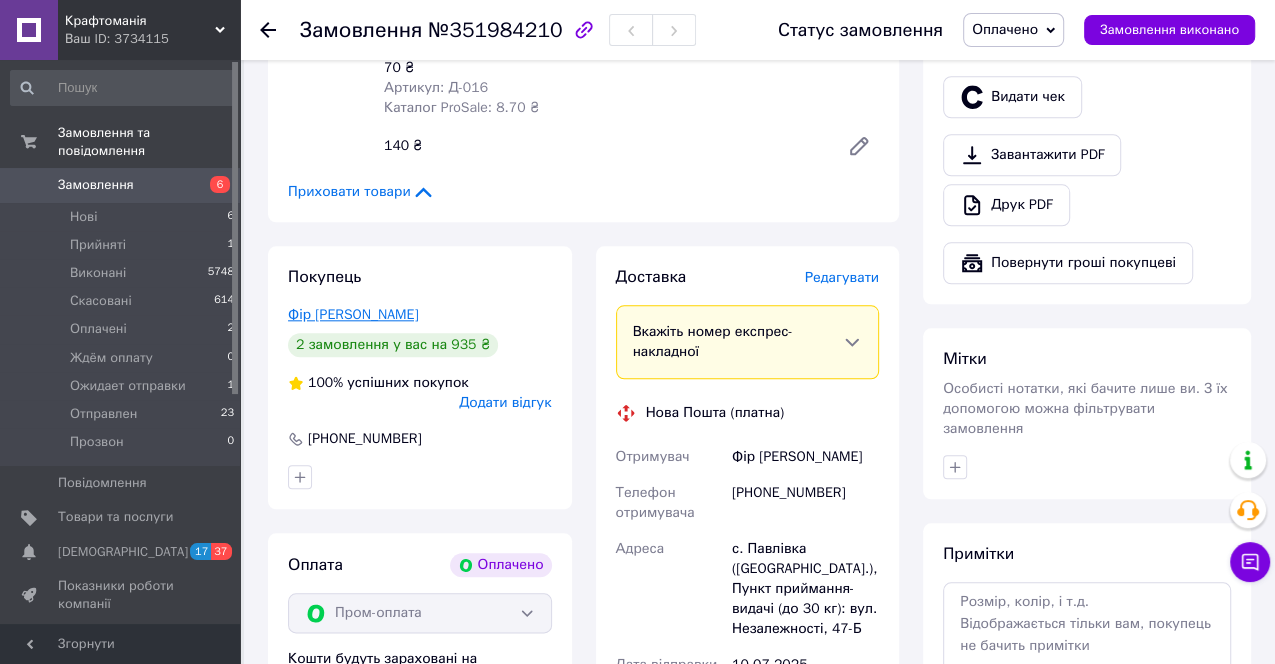 click on "Фір [PERSON_NAME]" at bounding box center [353, 314] 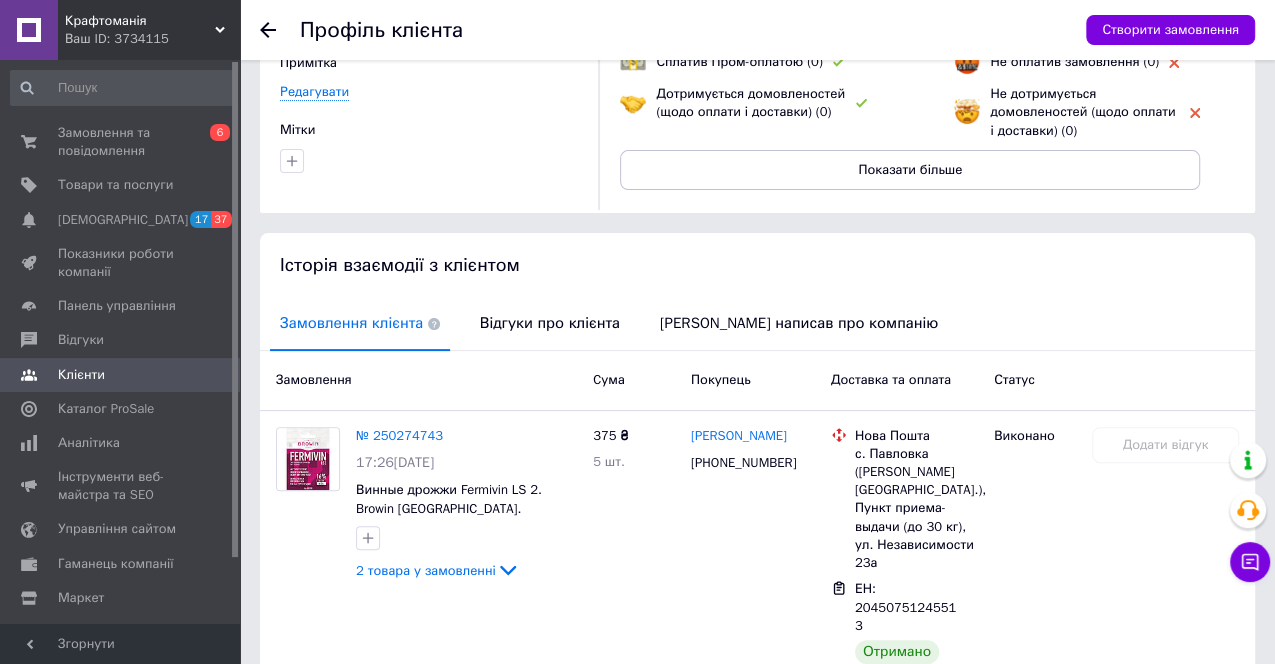 scroll, scrollTop: 517, scrollLeft: 0, axis: vertical 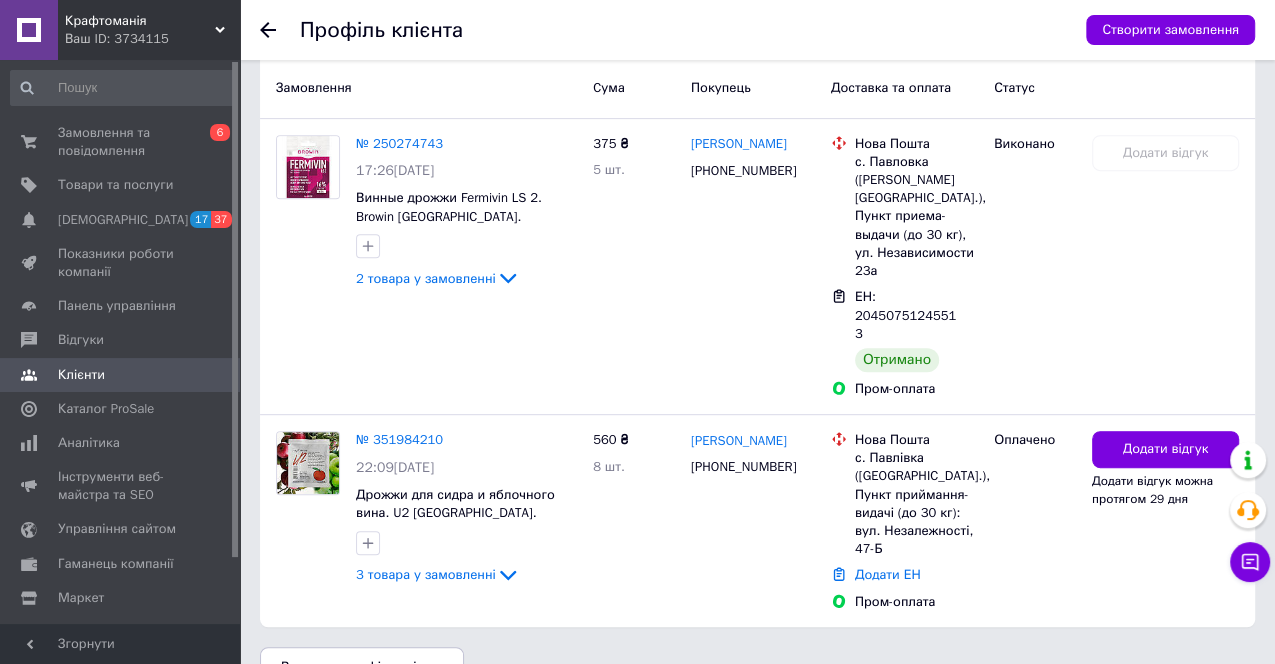 click 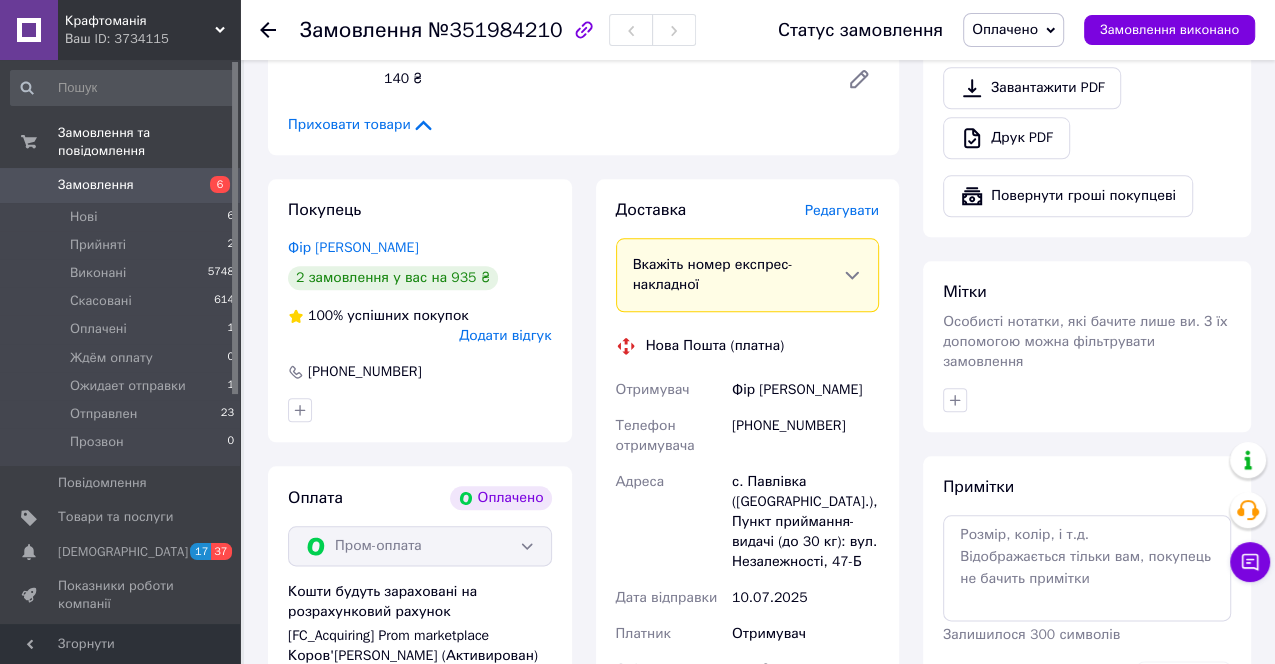 scroll, scrollTop: 1360, scrollLeft: 0, axis: vertical 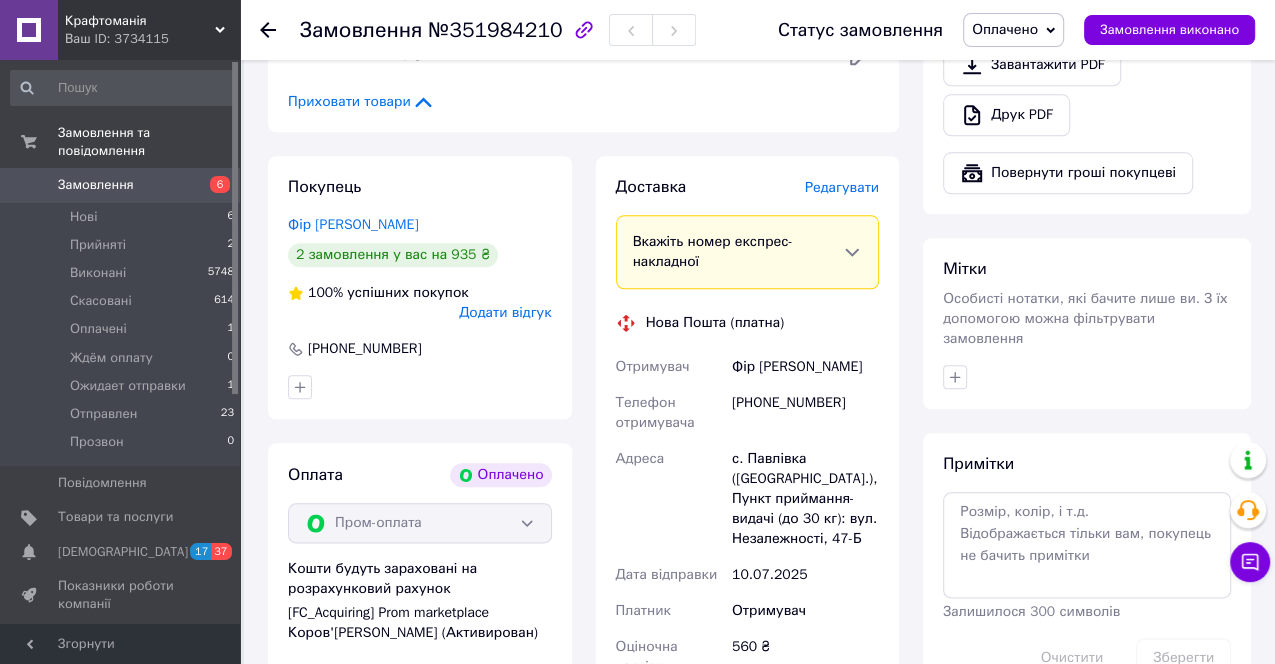 click on "Оплачено" at bounding box center [1013, 30] 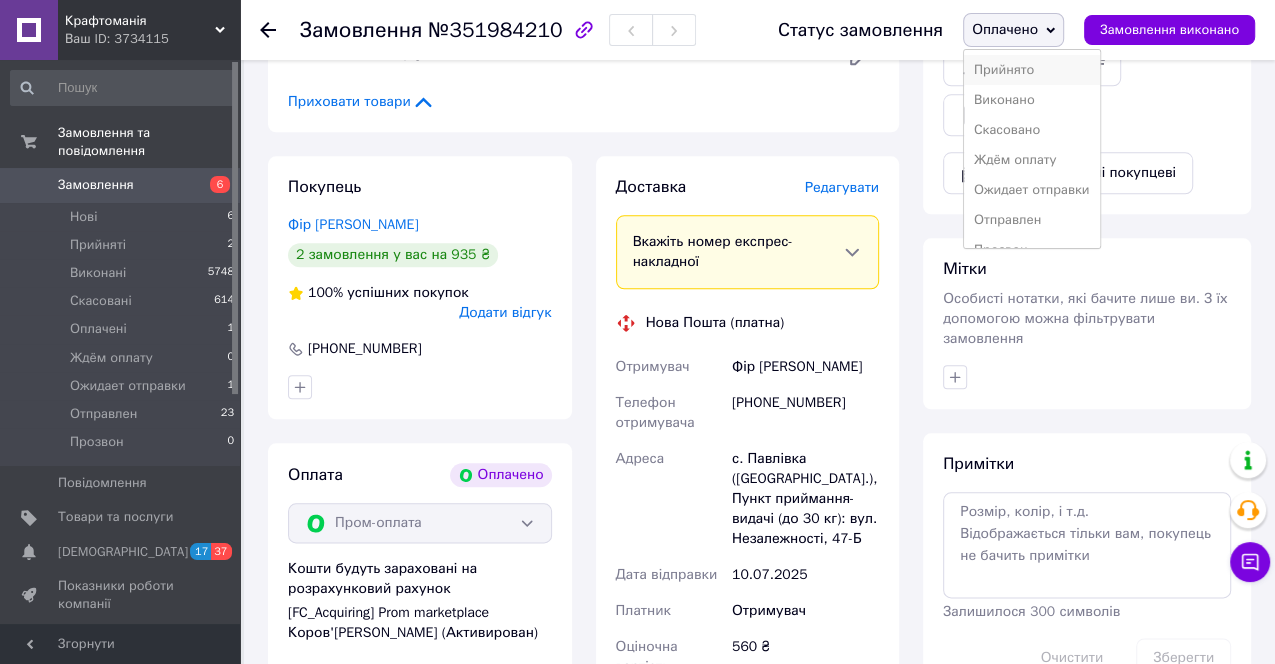 click on "Прийнято" at bounding box center (1032, 70) 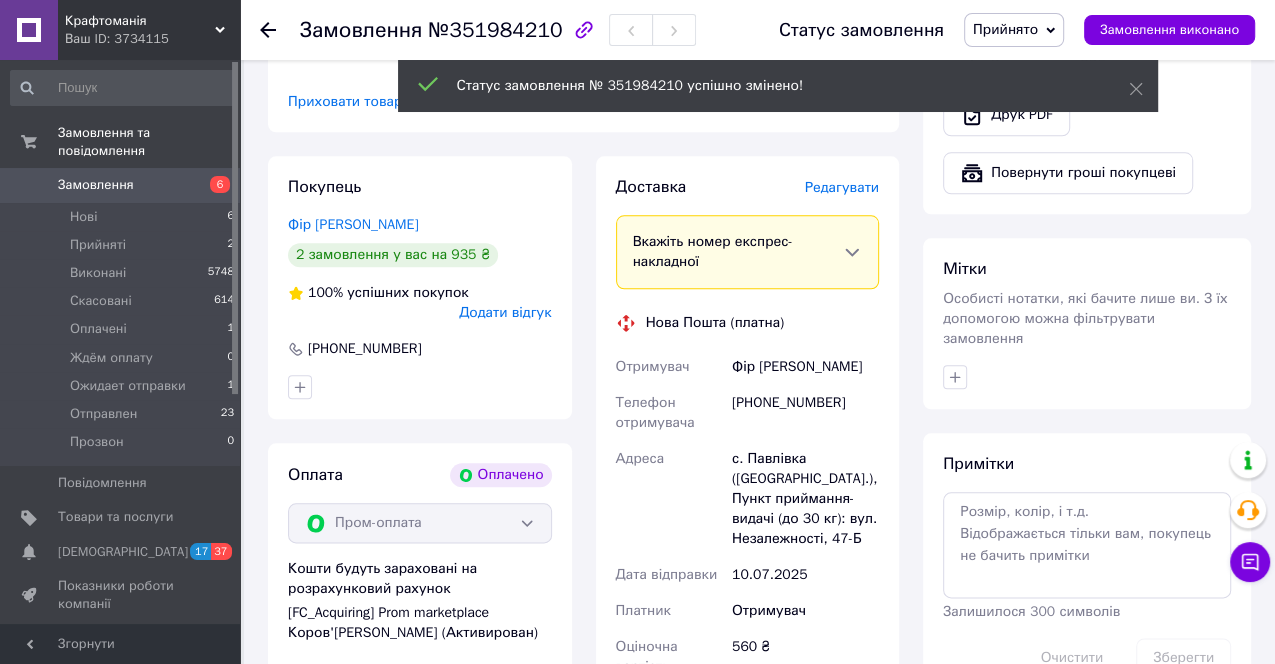 click 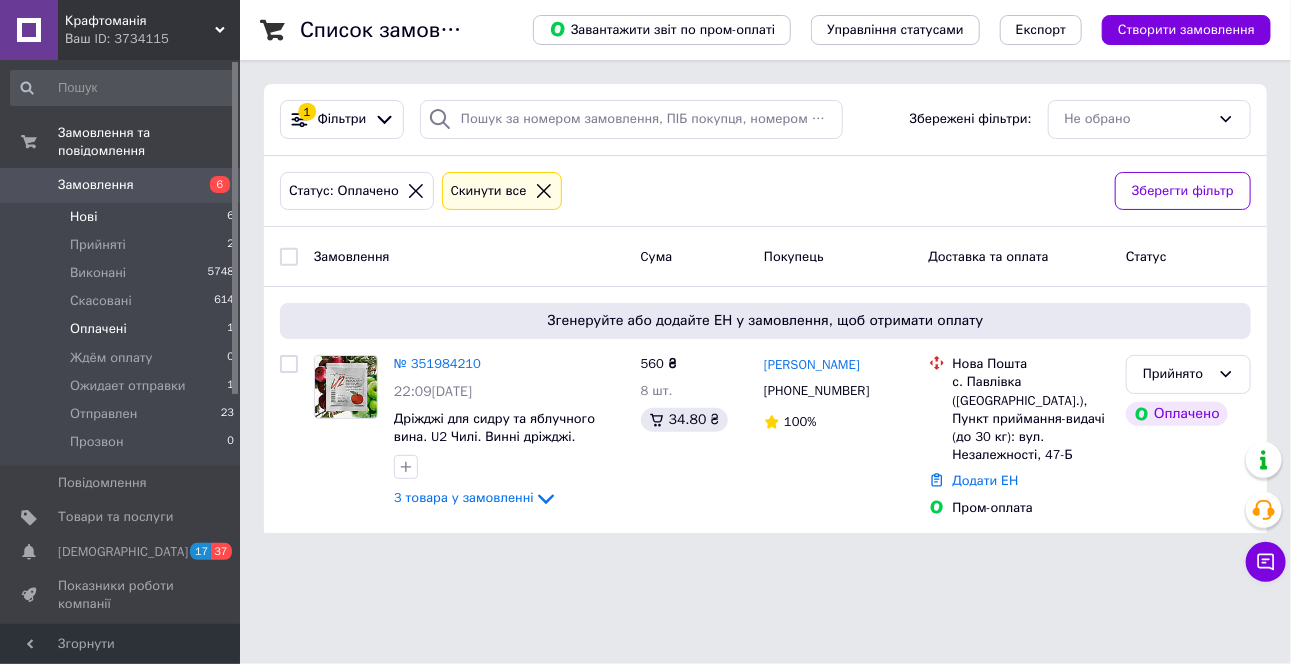 click on "Нові" at bounding box center [83, 217] 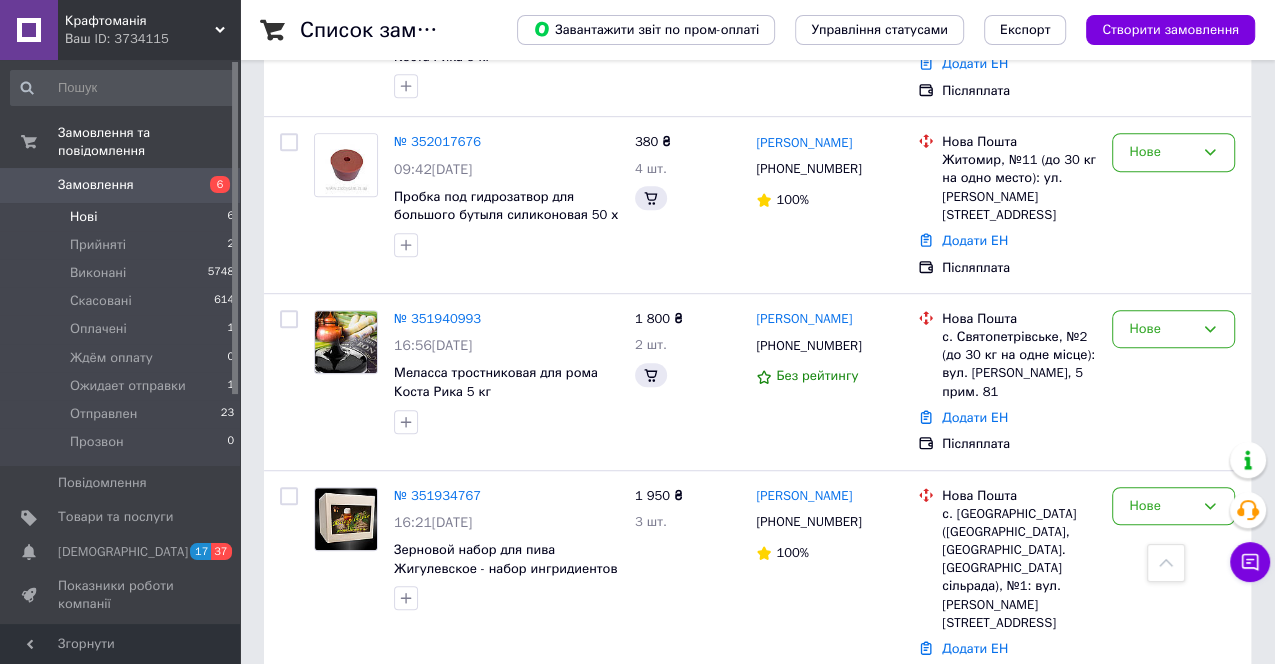 scroll, scrollTop: 0, scrollLeft: 0, axis: both 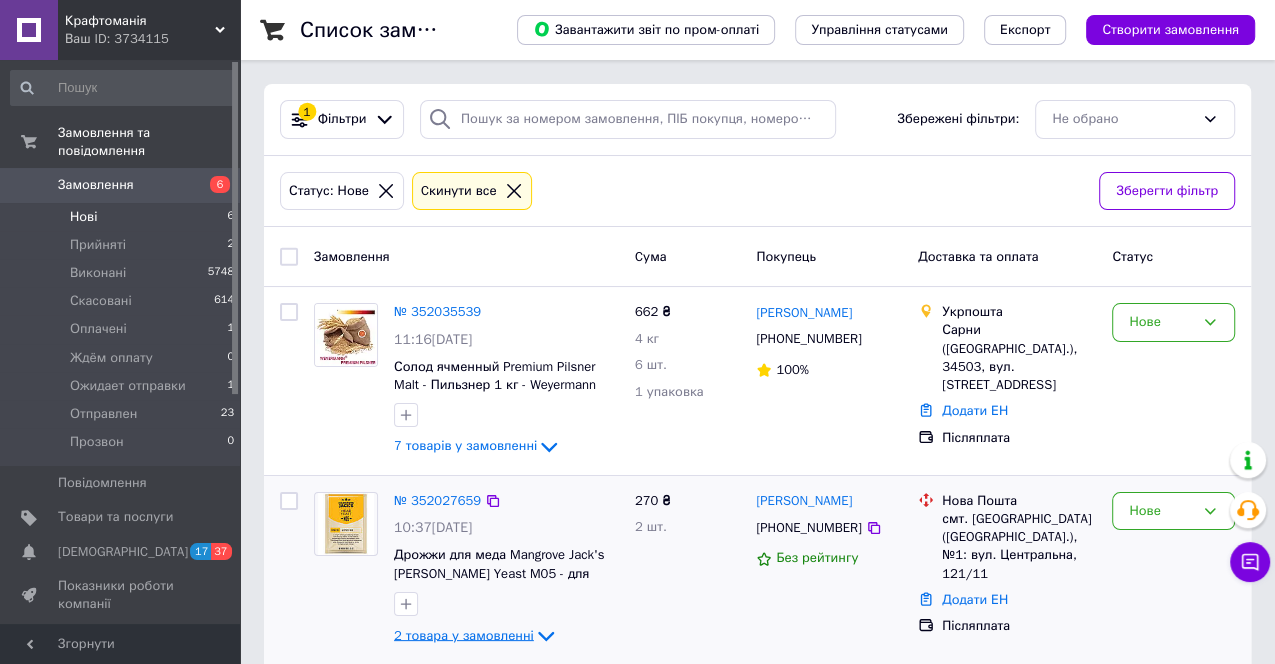 click 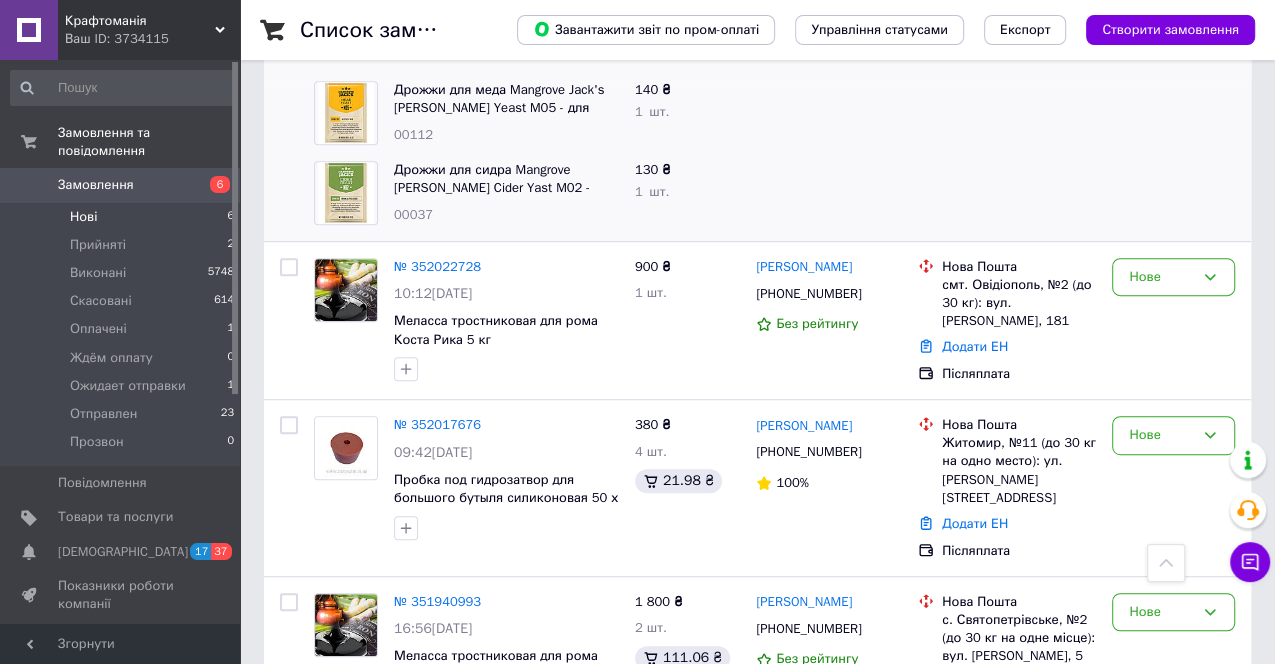 scroll, scrollTop: 866, scrollLeft: 0, axis: vertical 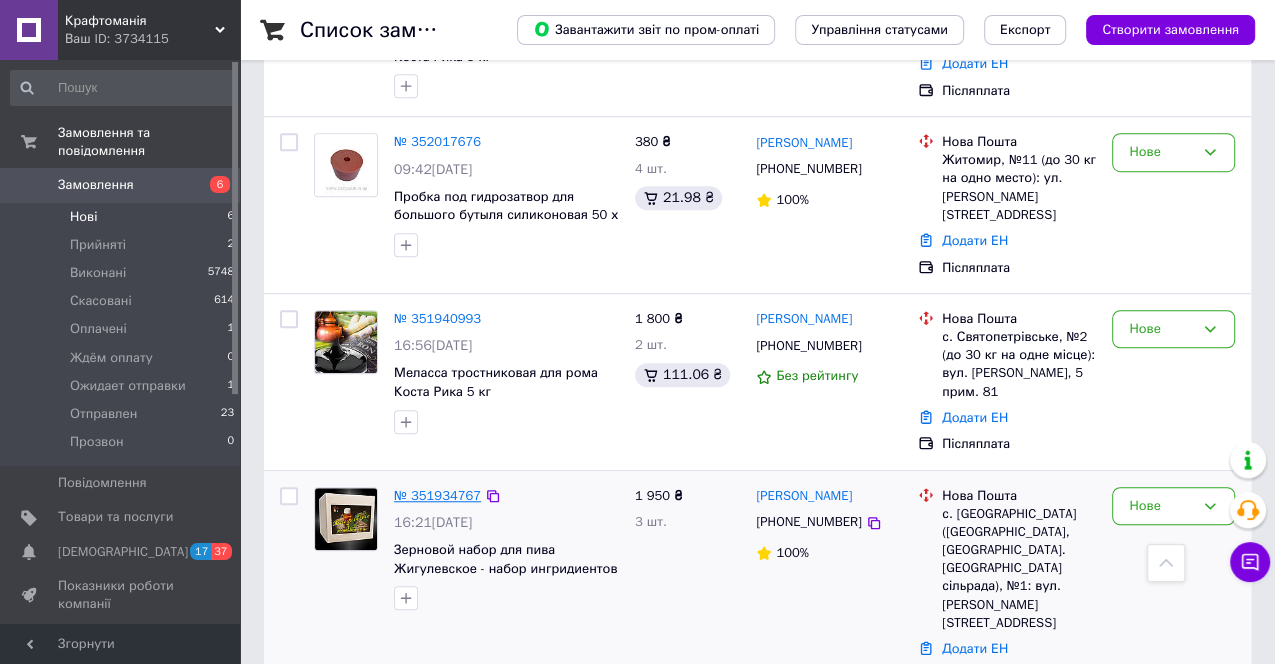 click on "№ 351934767" at bounding box center [437, 495] 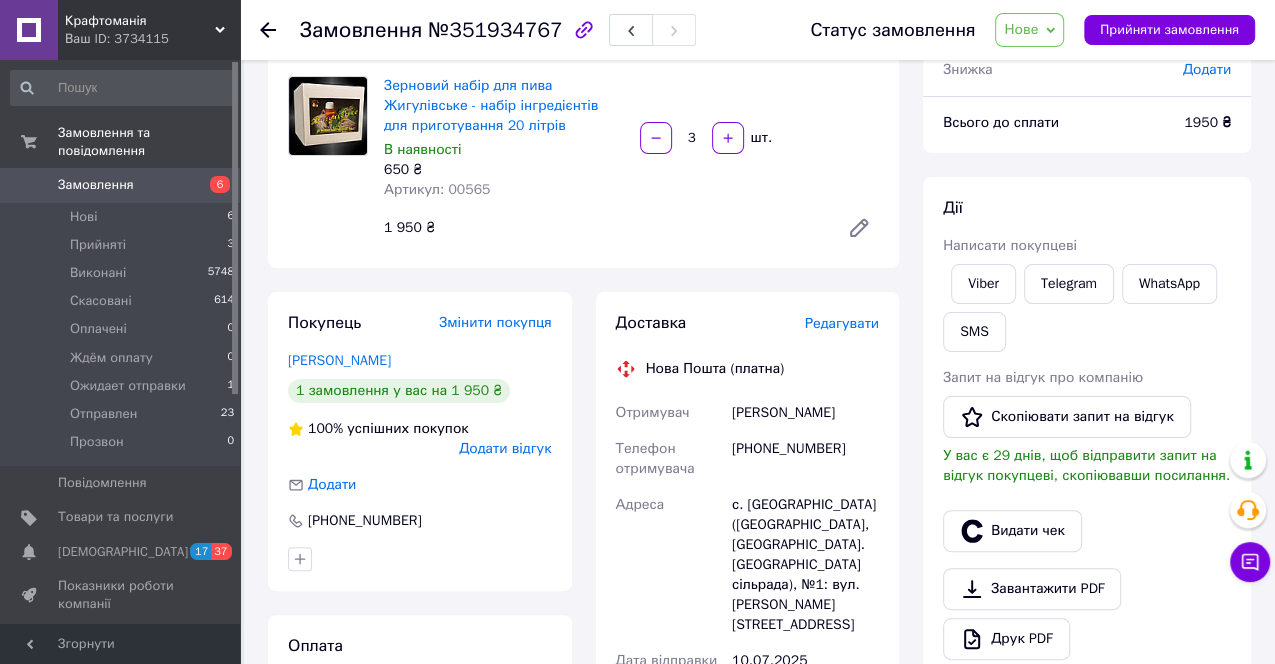 scroll, scrollTop: 51, scrollLeft: 0, axis: vertical 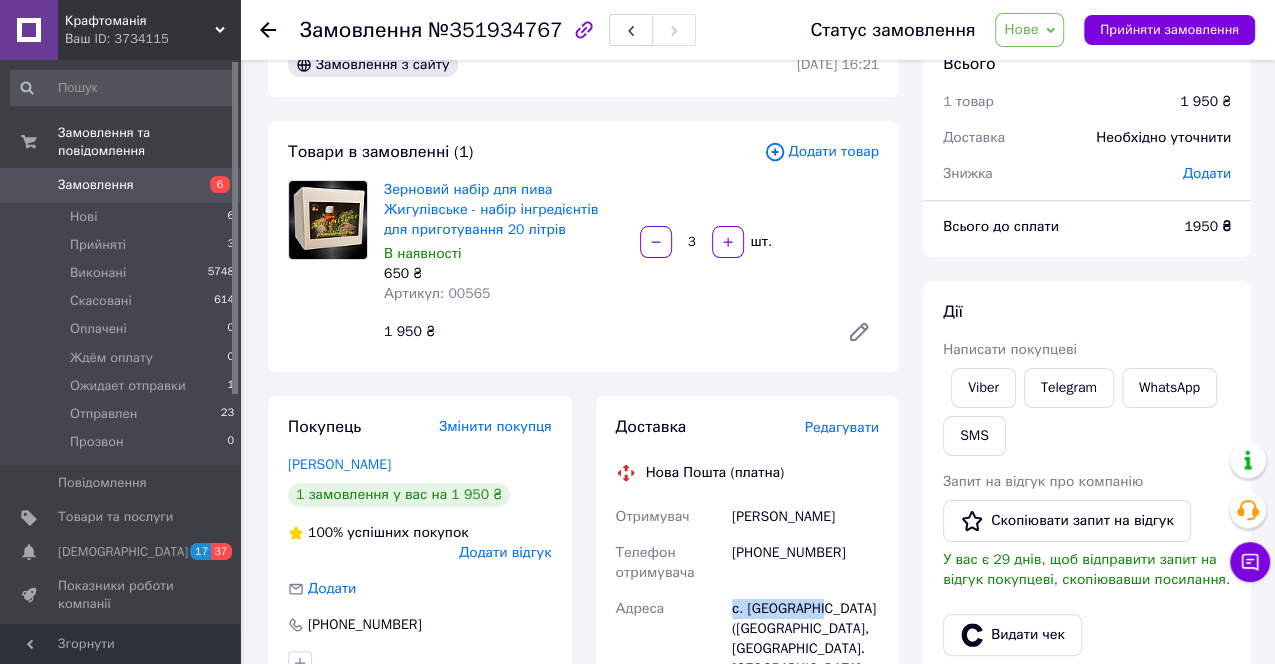 drag, startPoint x: 731, startPoint y: 580, endPoint x: 818, endPoint y: 580, distance: 87 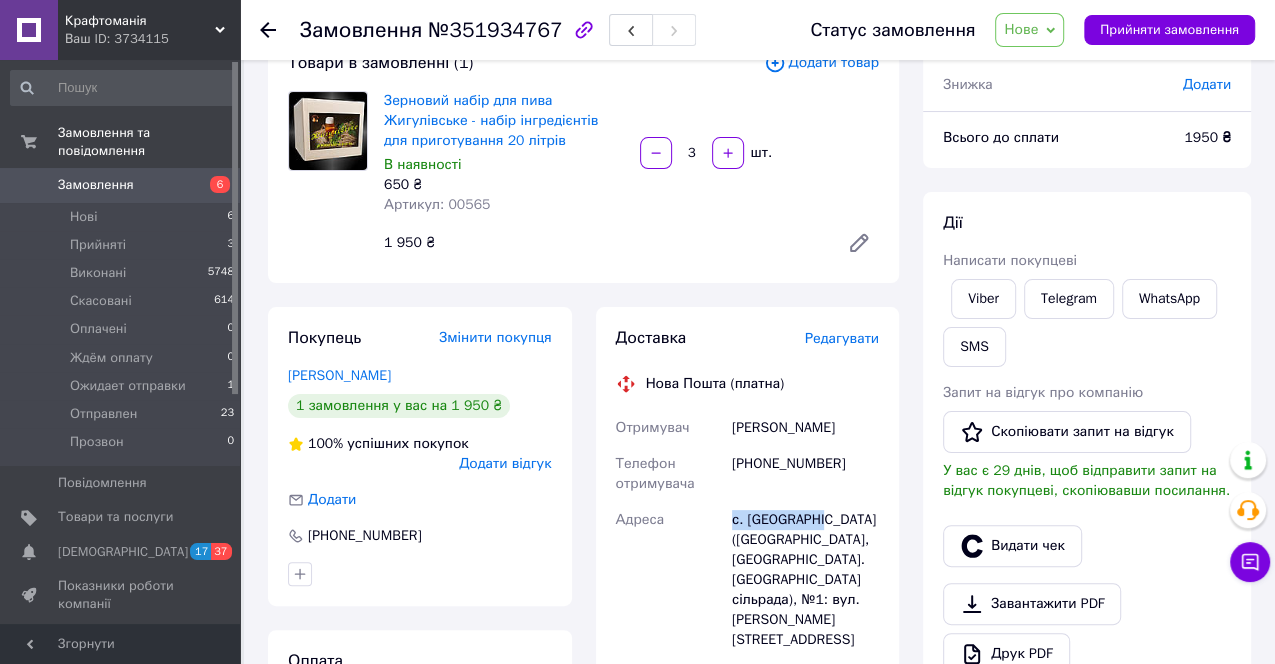 scroll, scrollTop: 111, scrollLeft: 0, axis: vertical 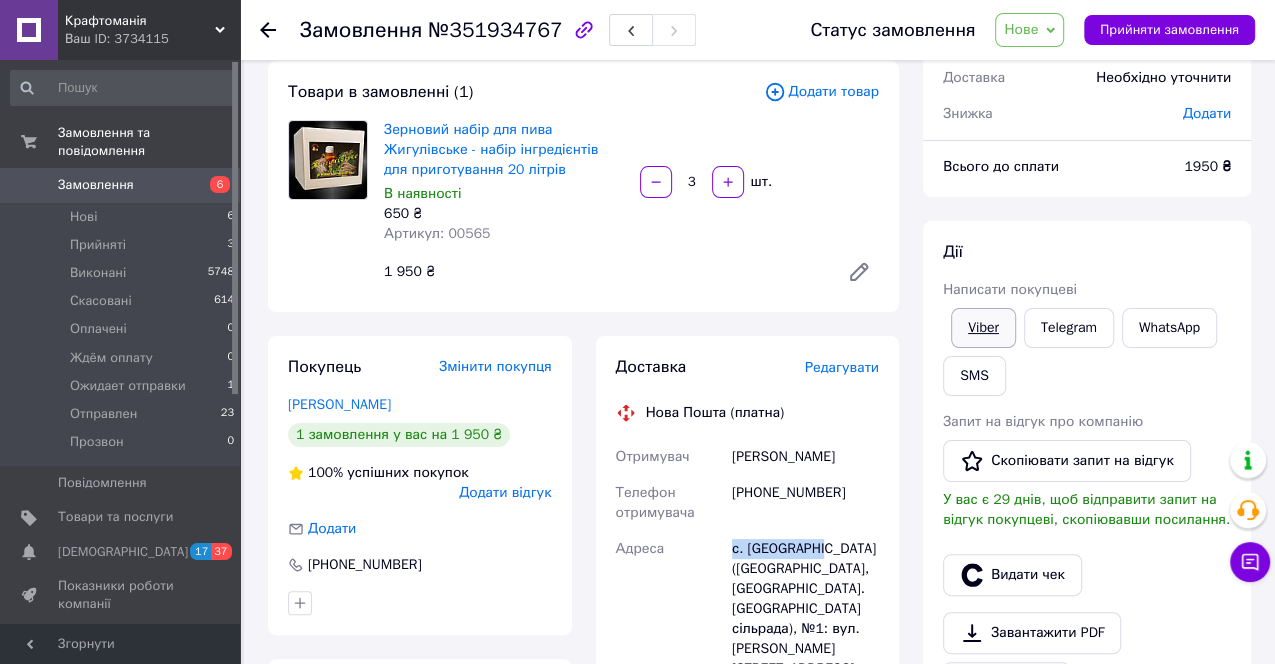 click on "Viber" at bounding box center (983, 328) 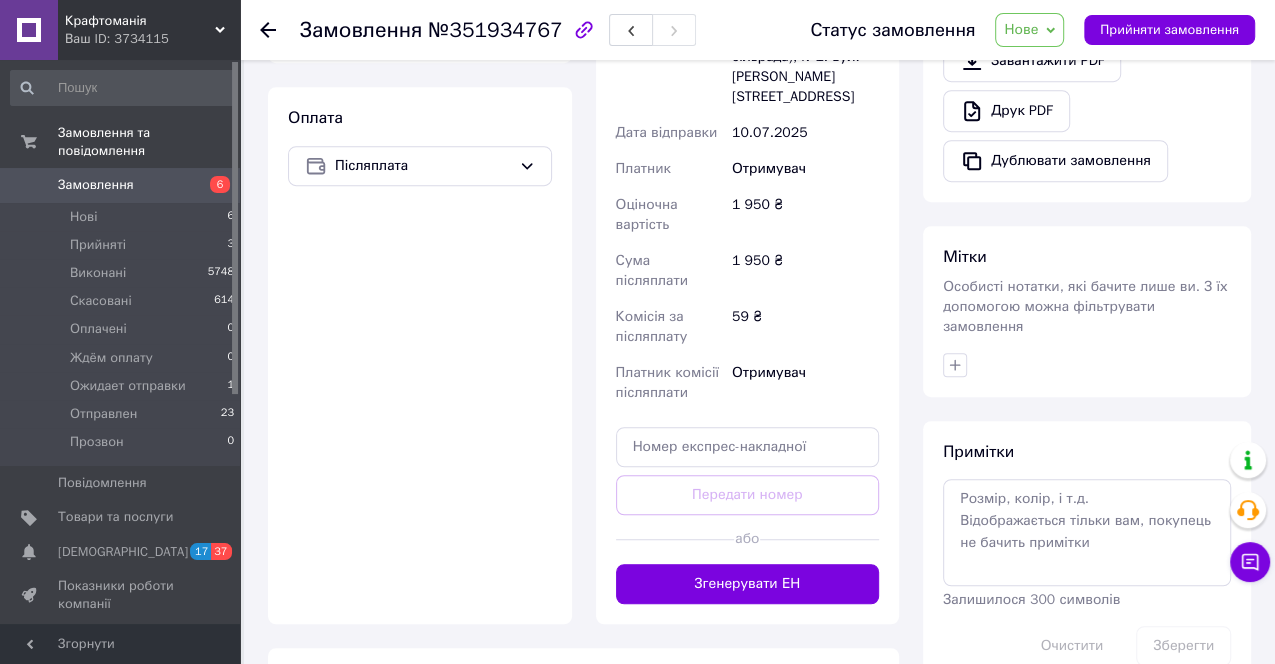 scroll, scrollTop: 717, scrollLeft: 0, axis: vertical 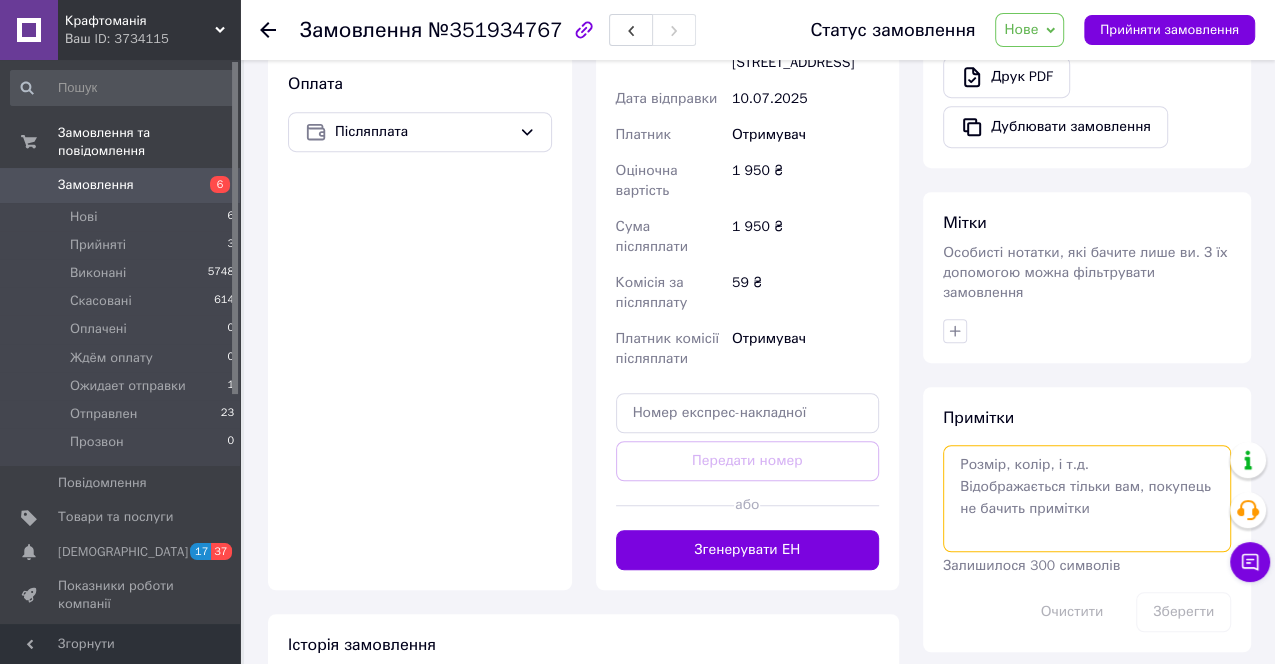 click at bounding box center (1087, 498) 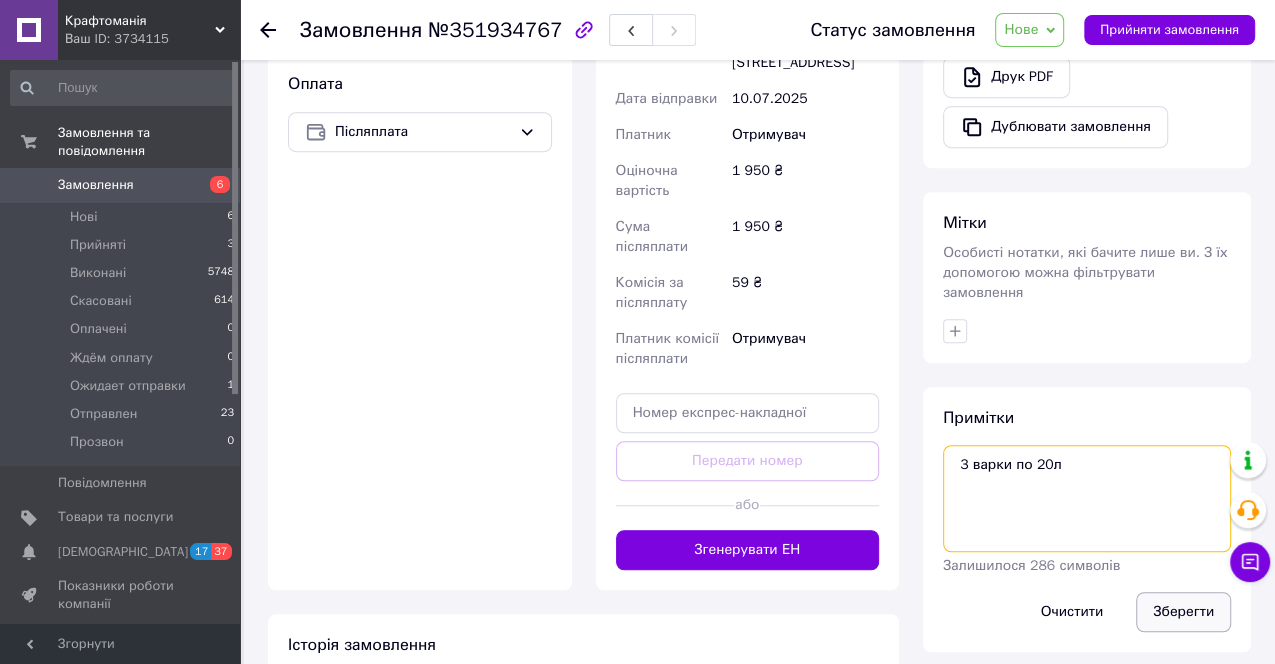 type on "3 варки по 20л" 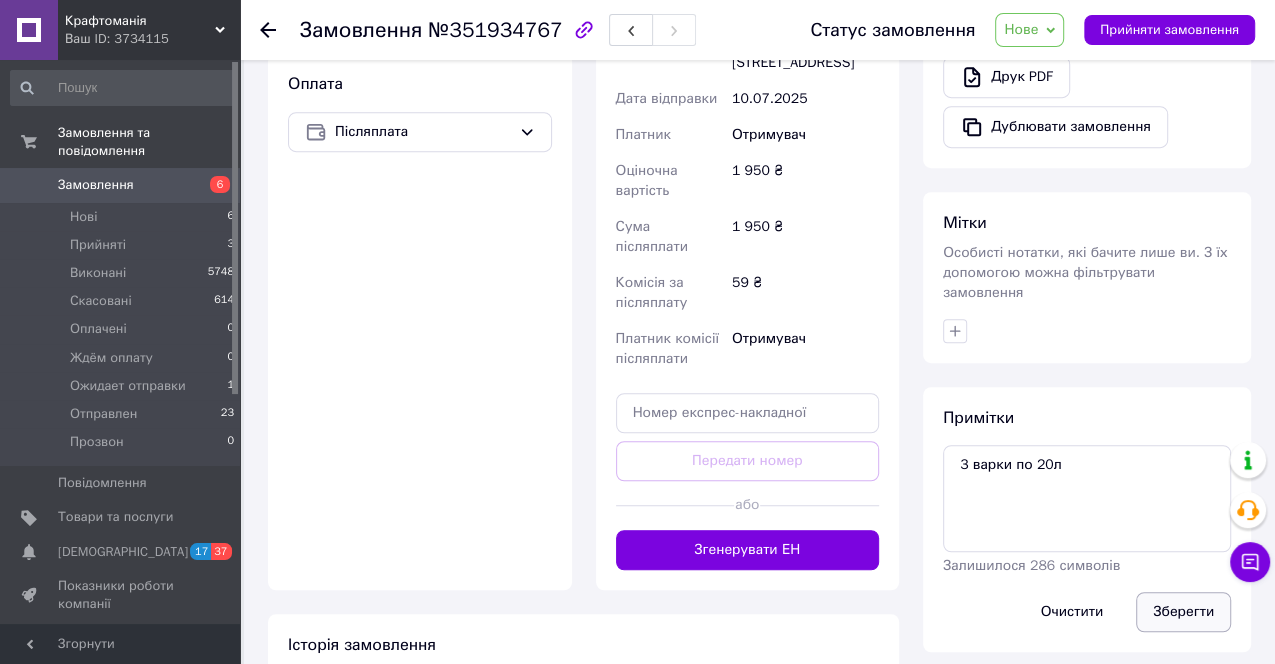 click on "Зберегти" at bounding box center [1183, 612] 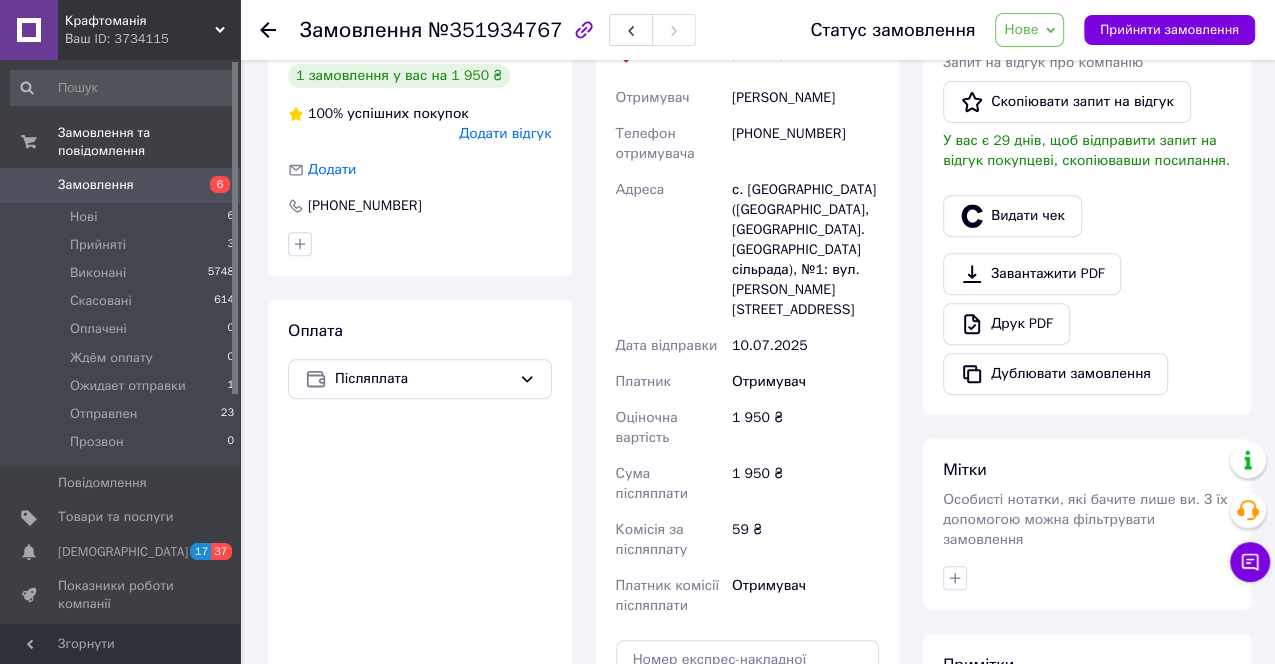 scroll, scrollTop: 765, scrollLeft: 0, axis: vertical 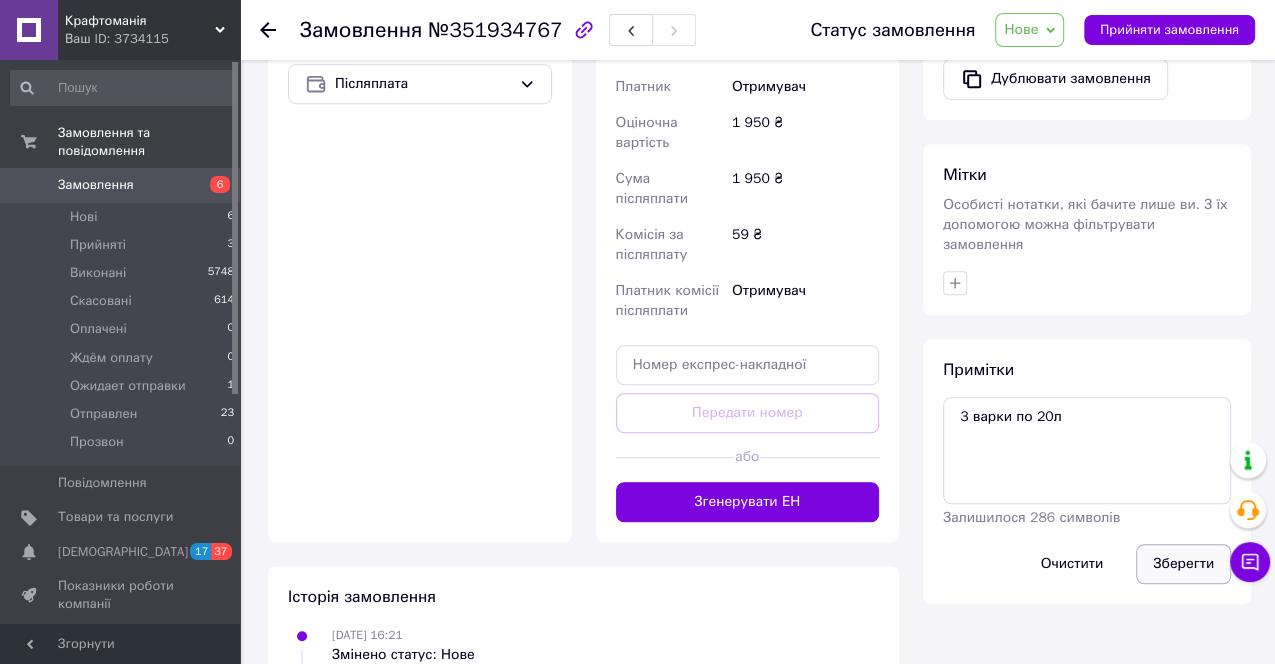 click on "Зберегти" at bounding box center [1183, 564] 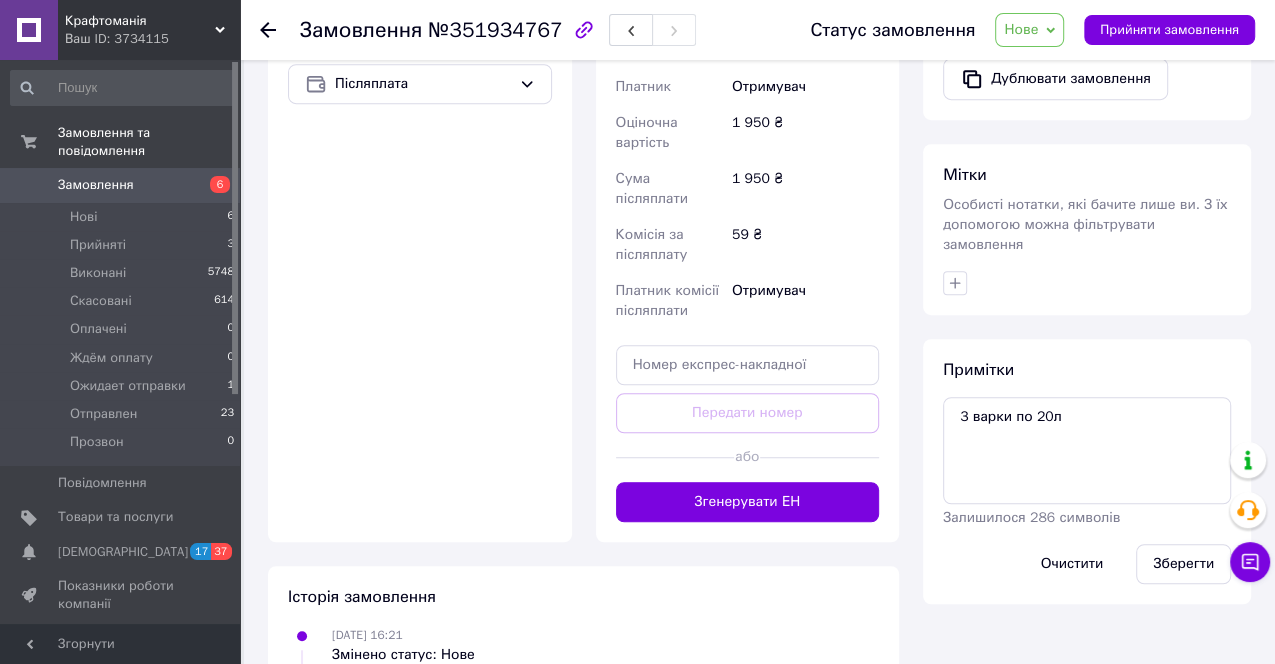click on "Нове" at bounding box center (1021, 29) 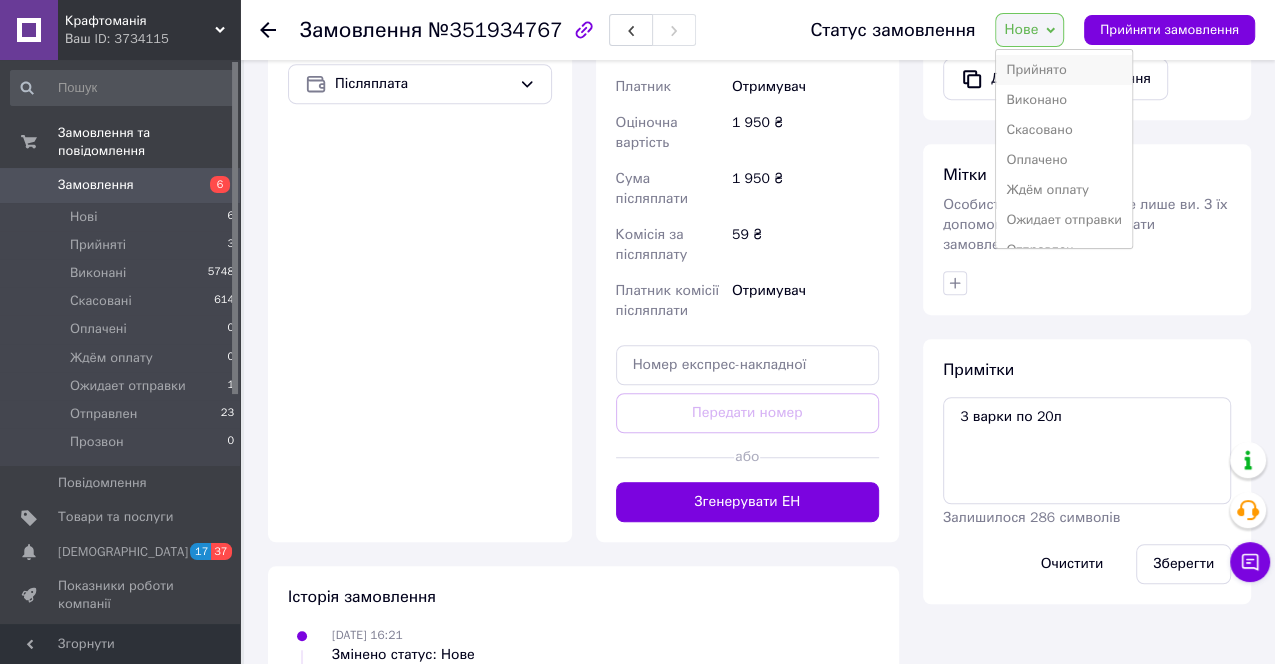 click on "Прийнято" at bounding box center [1064, 70] 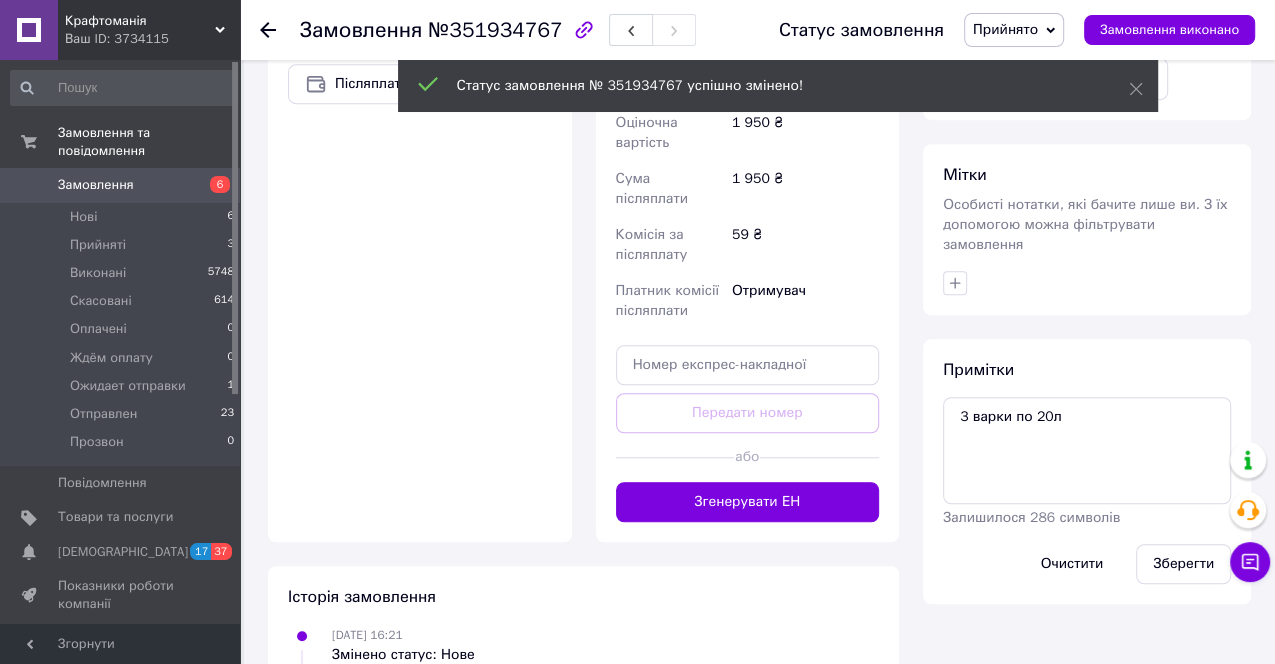 click 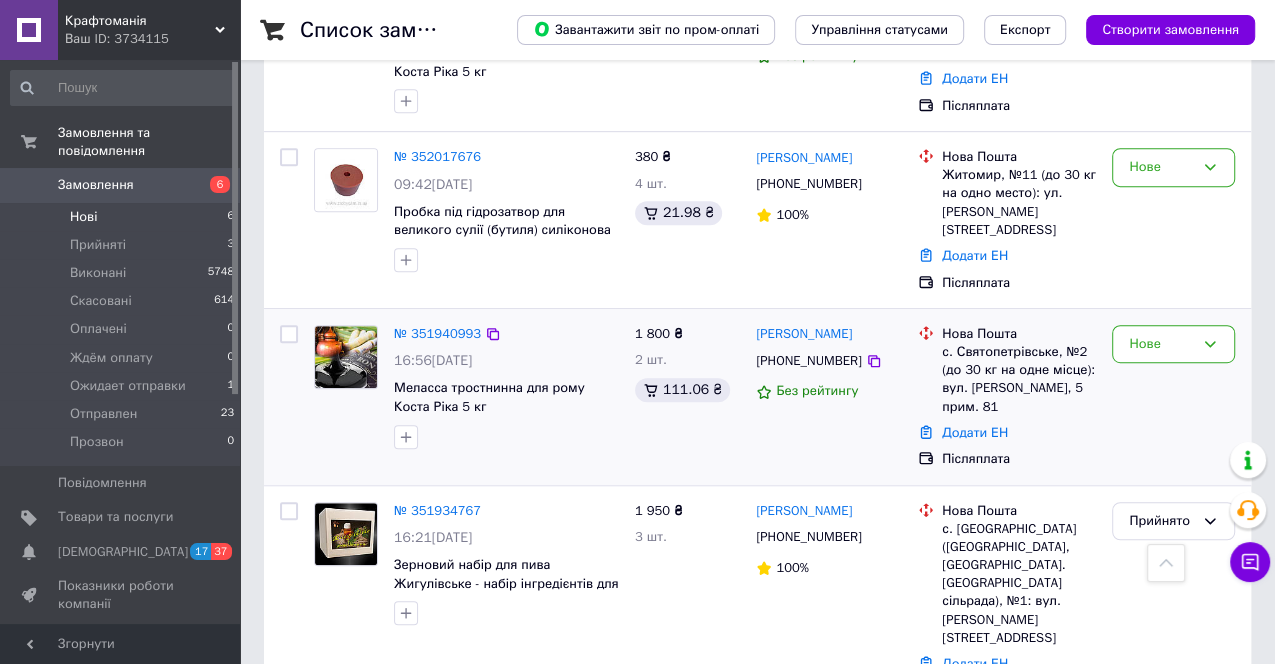 scroll, scrollTop: 706, scrollLeft: 0, axis: vertical 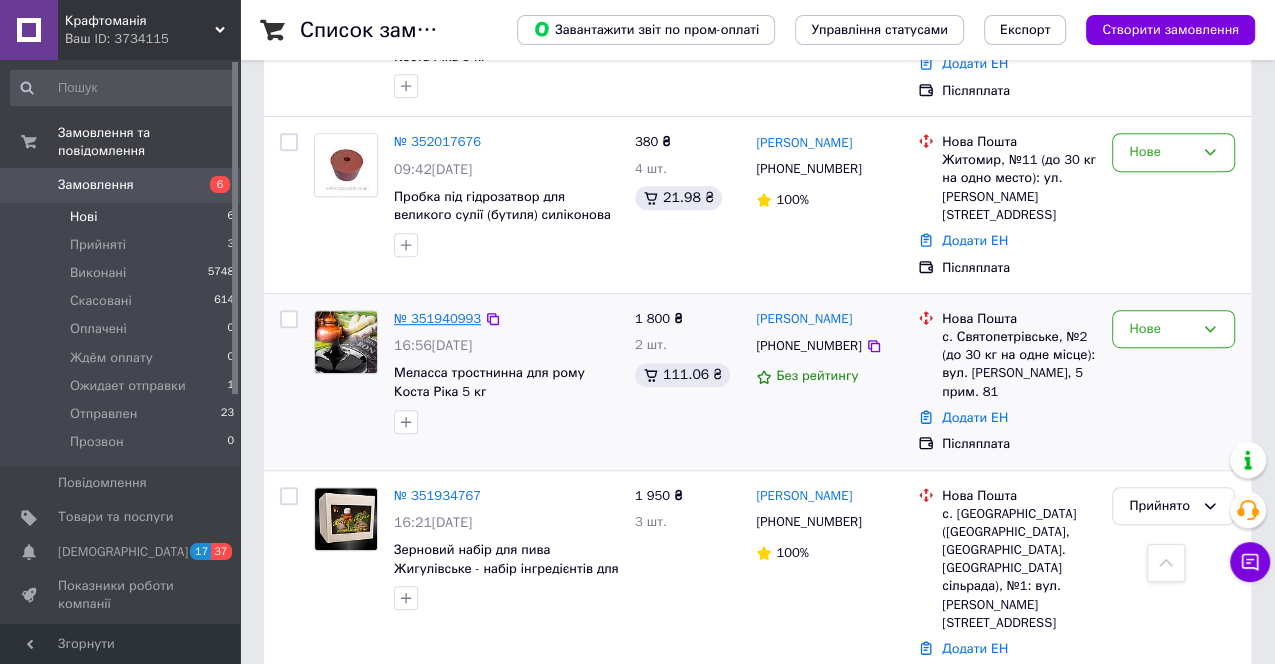 click on "№ 351940993" at bounding box center (437, 318) 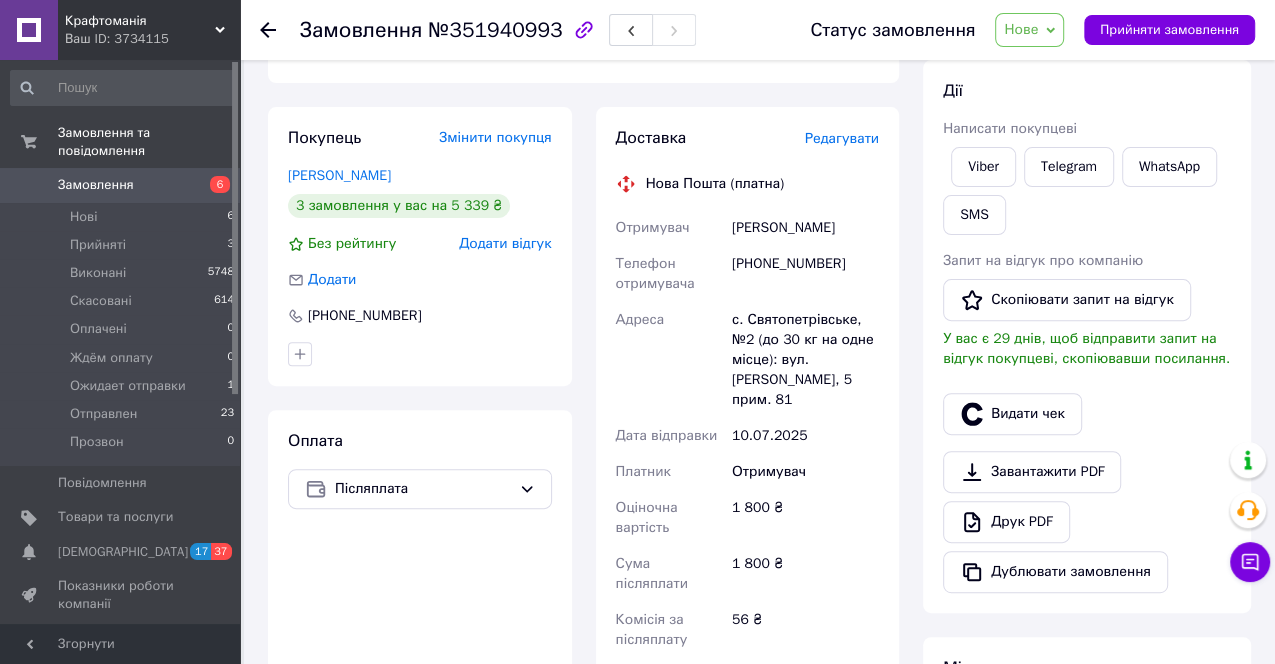 scroll, scrollTop: 261, scrollLeft: 0, axis: vertical 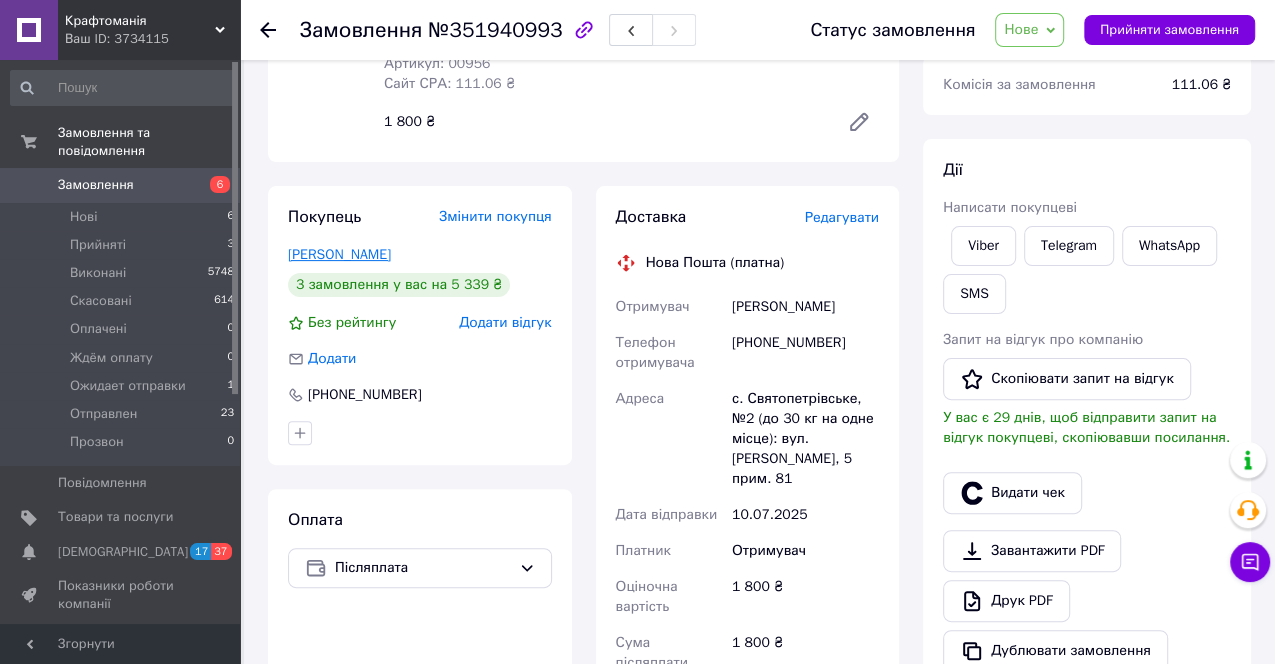 click on "Кучеренко Вячеслав" at bounding box center [339, 254] 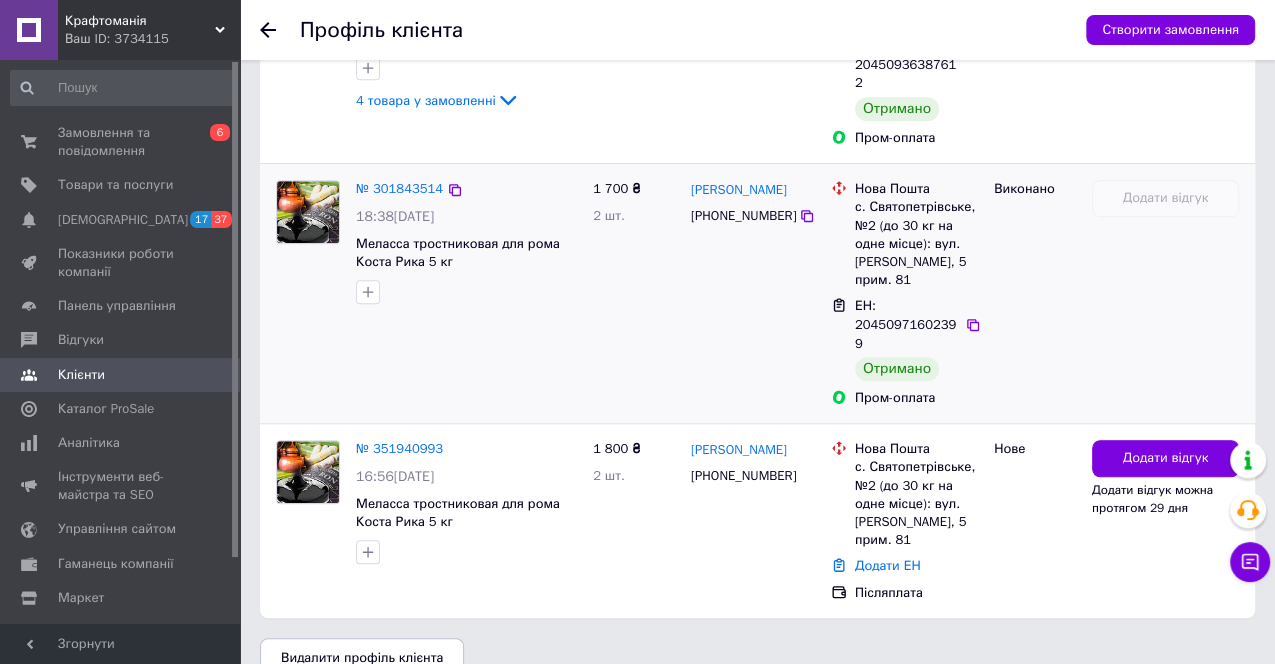 scroll, scrollTop: 722, scrollLeft: 0, axis: vertical 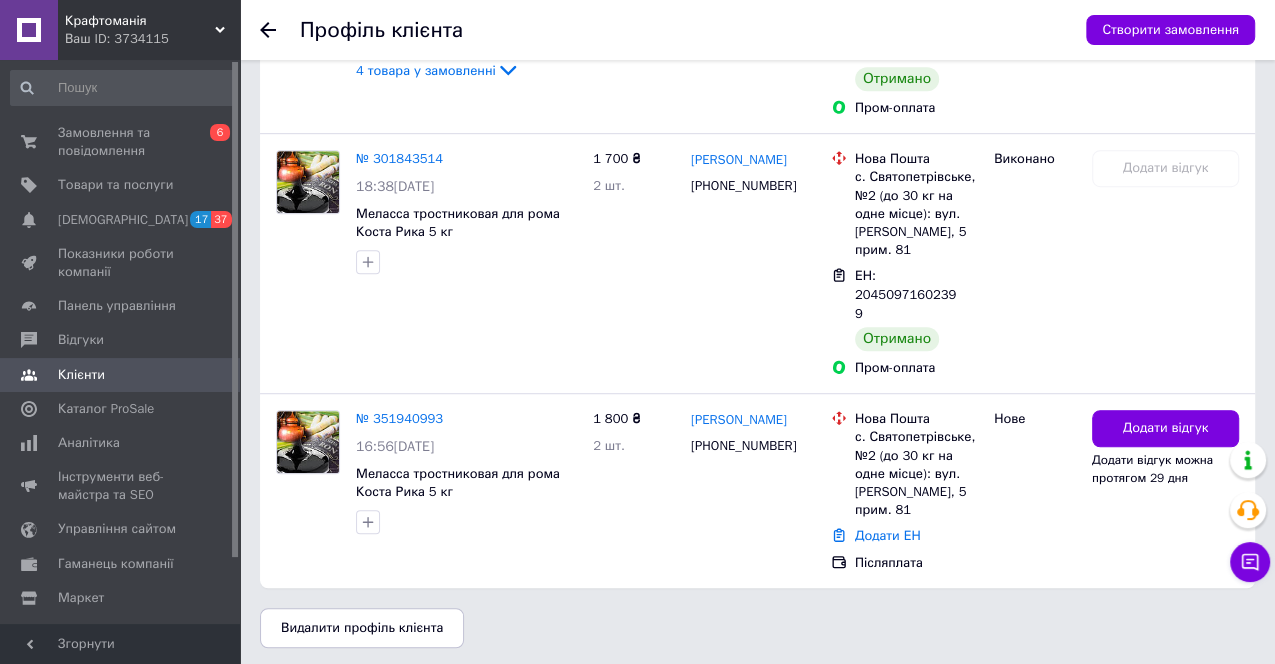 click 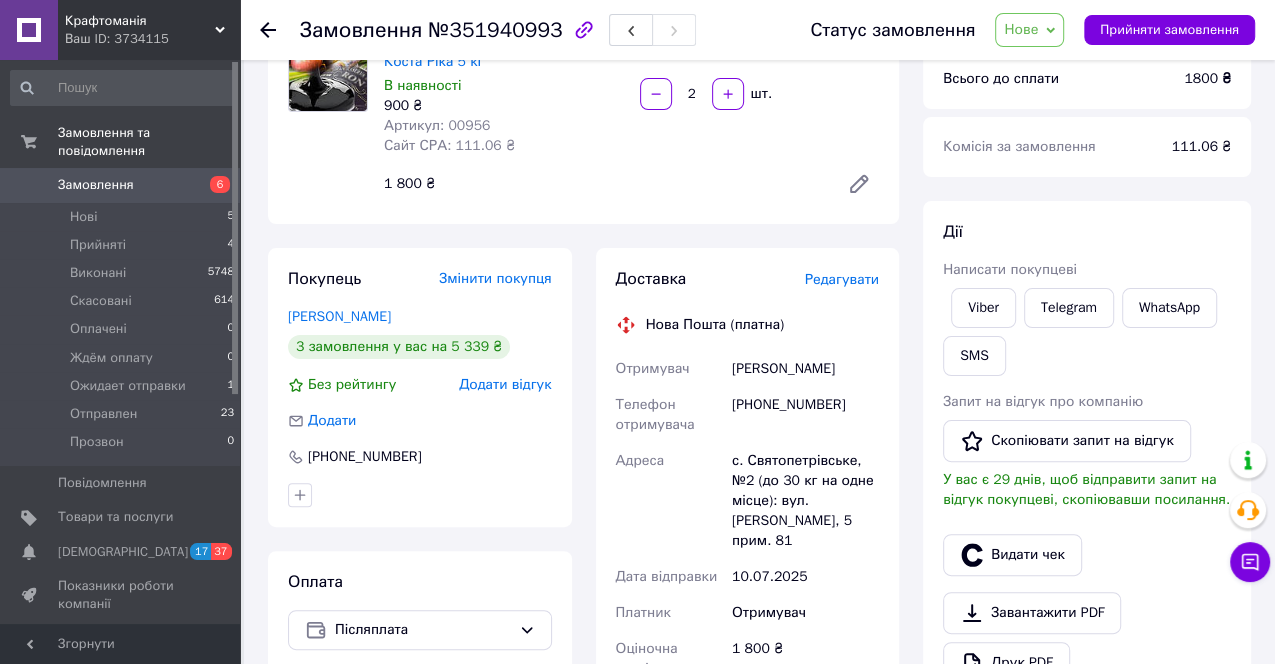 scroll, scrollTop: 333, scrollLeft: 0, axis: vertical 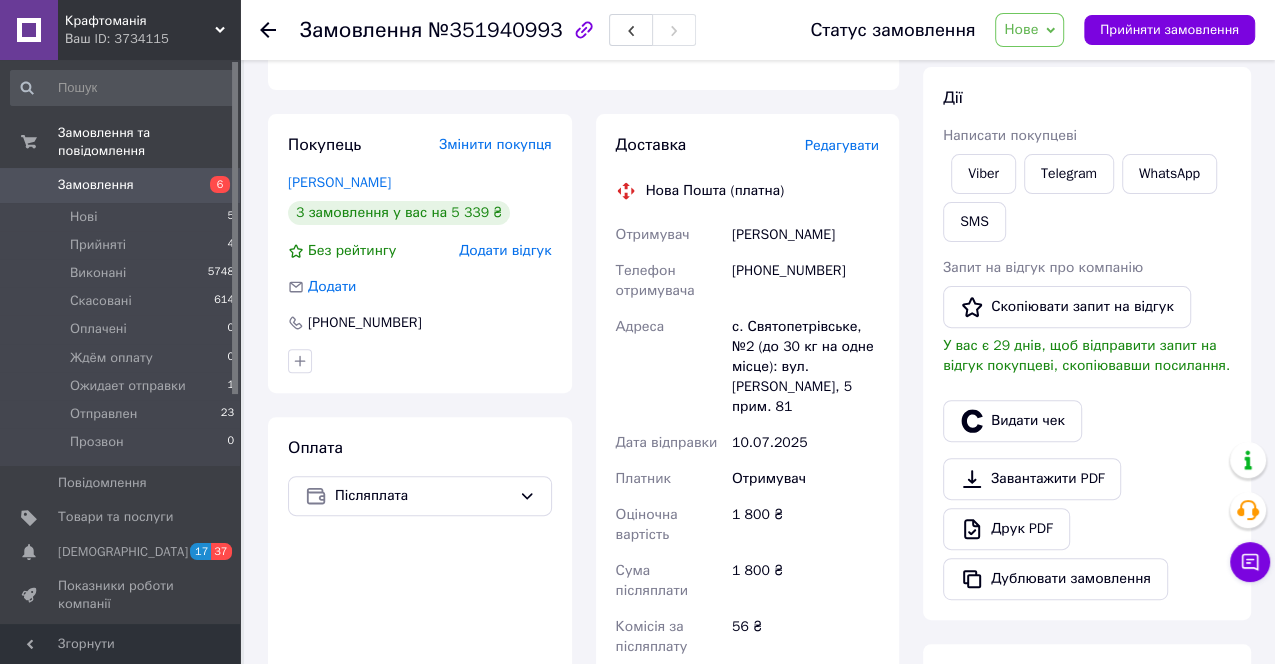 click on "Нове" at bounding box center (1029, 30) 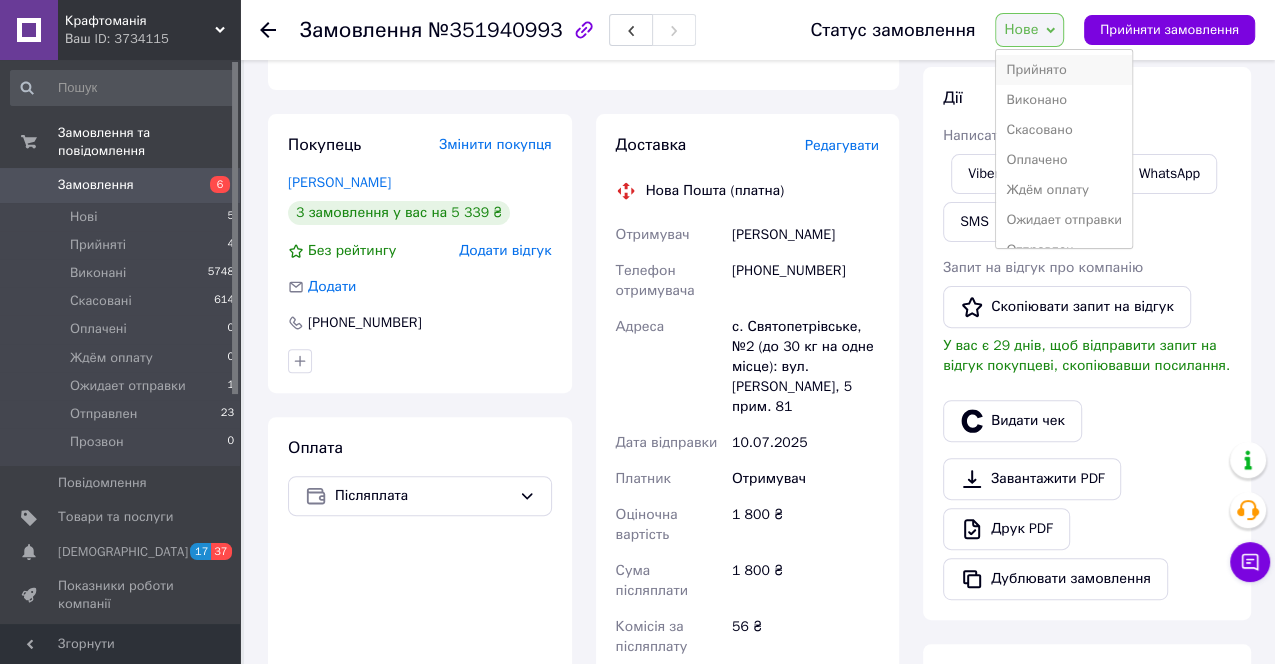 click on "Прийнято" at bounding box center (1064, 70) 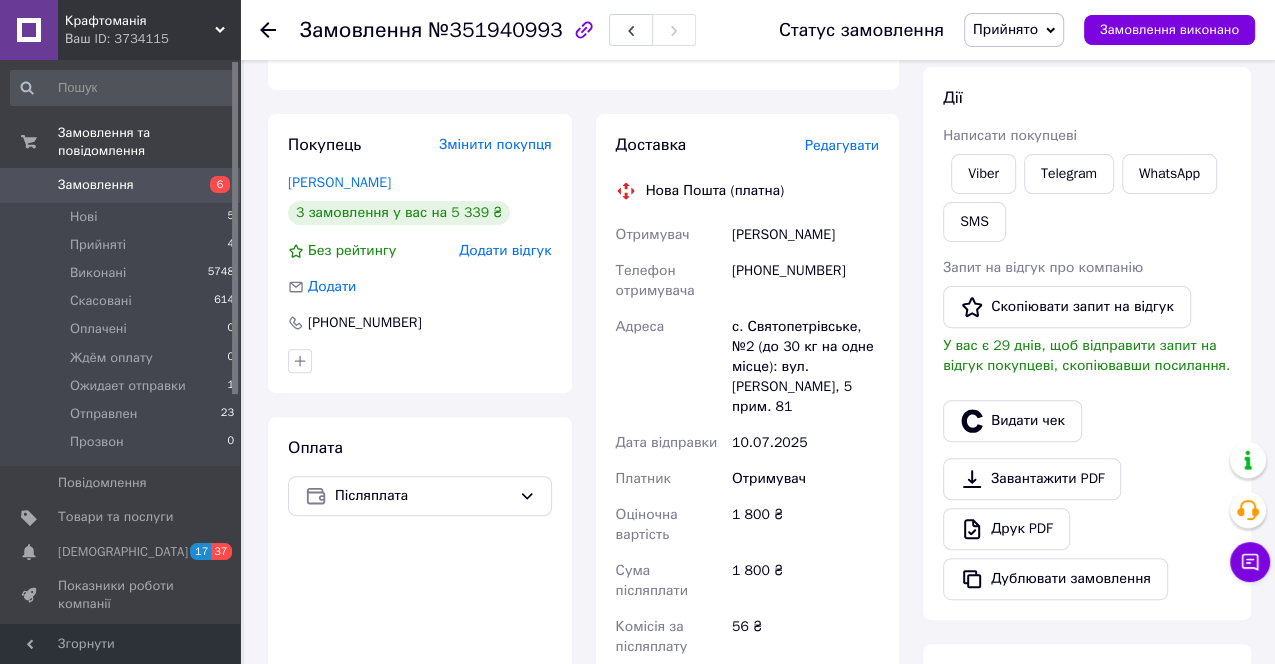 click 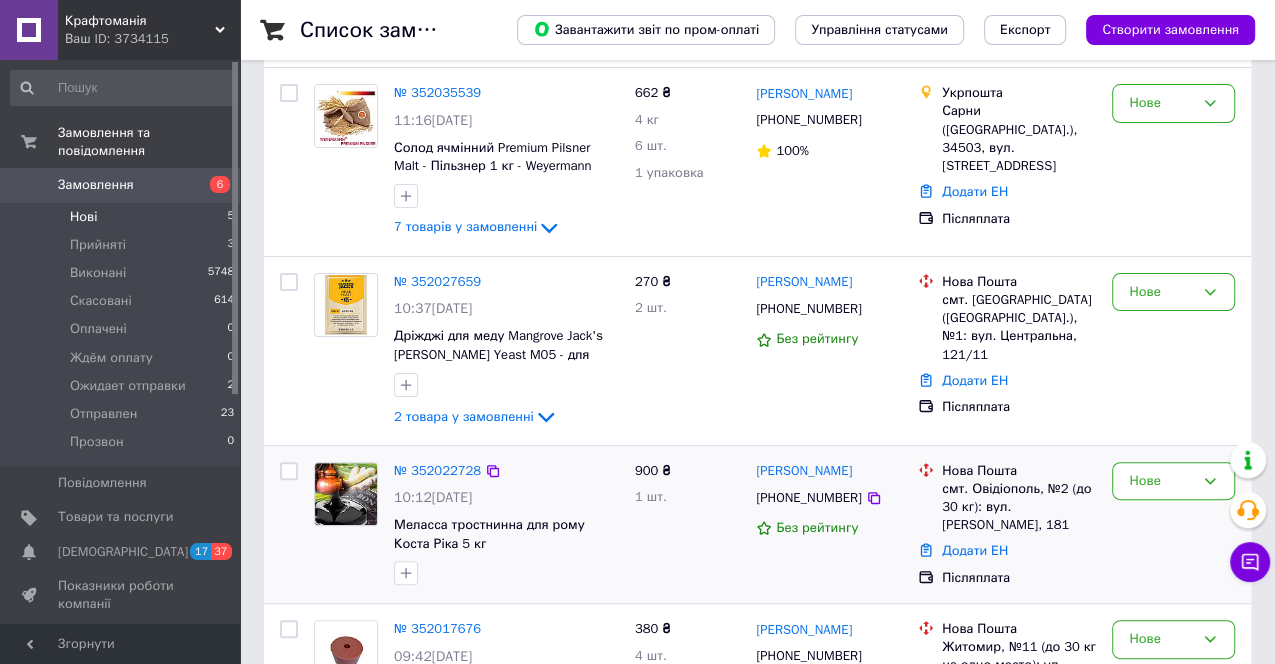 scroll, scrollTop: 196, scrollLeft: 0, axis: vertical 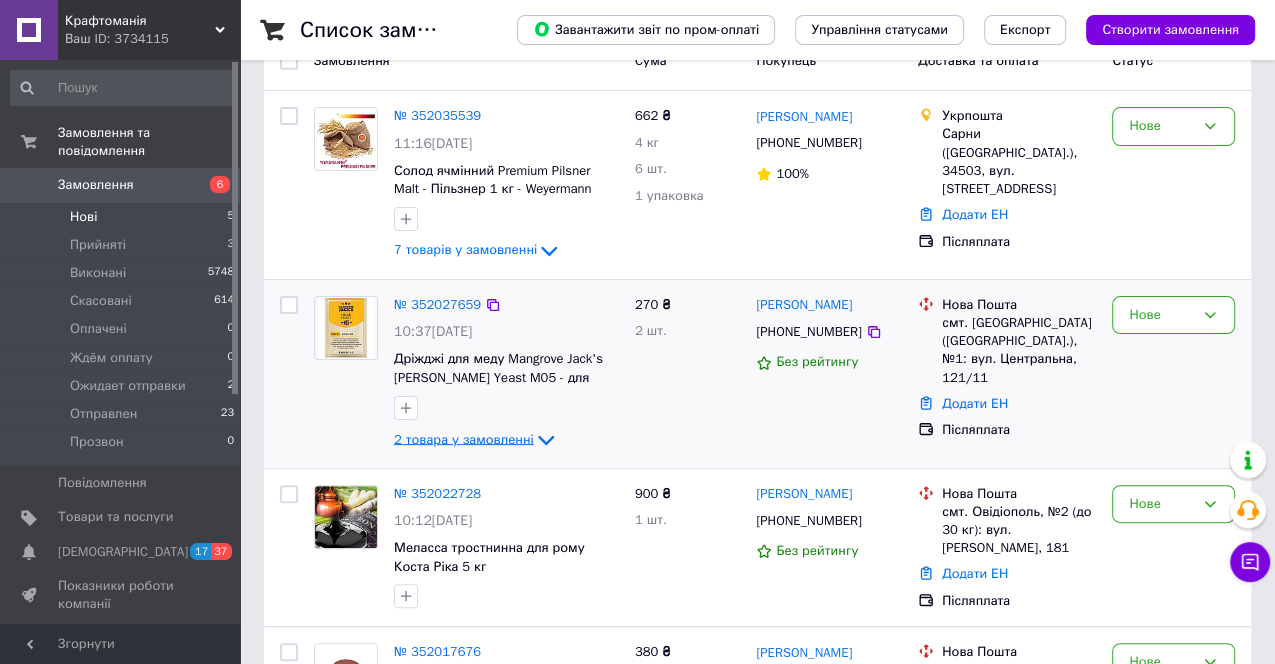 click 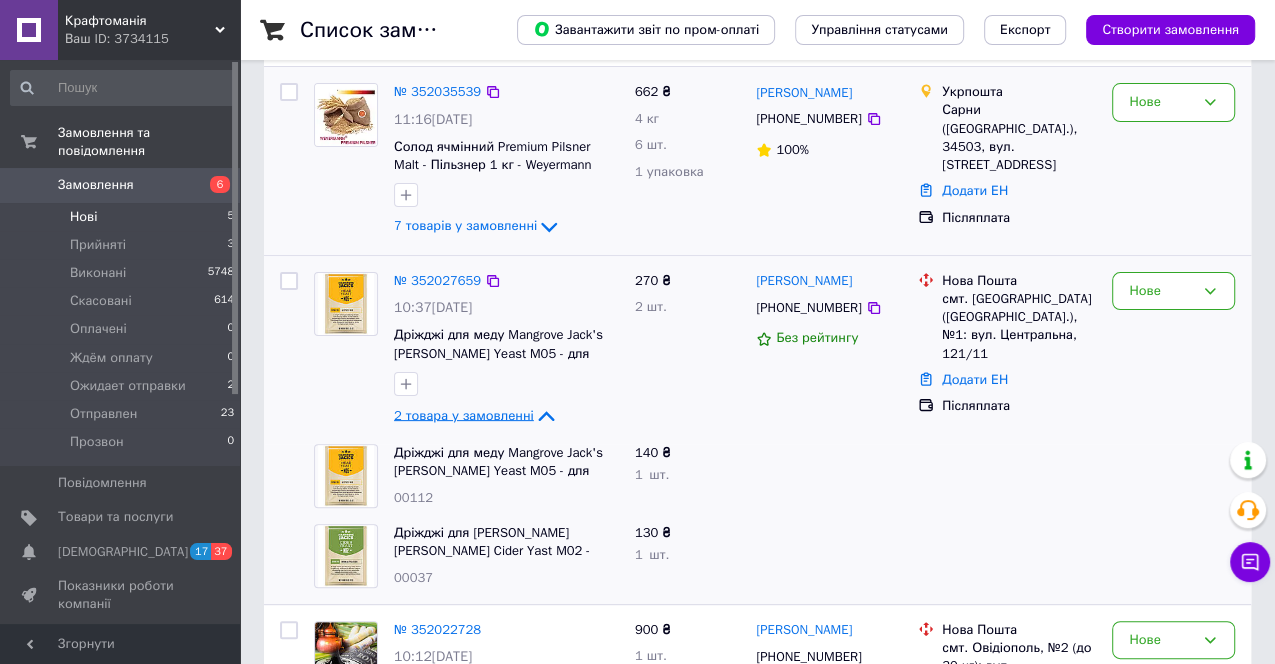 scroll, scrollTop: 222, scrollLeft: 0, axis: vertical 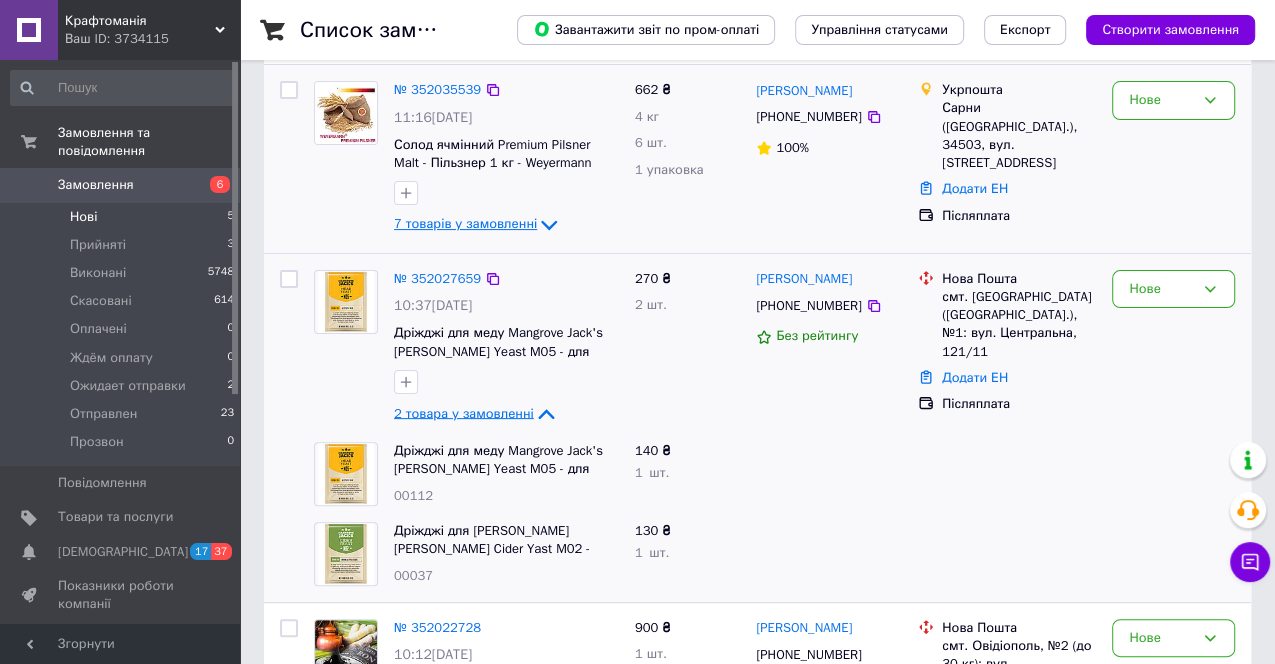 click 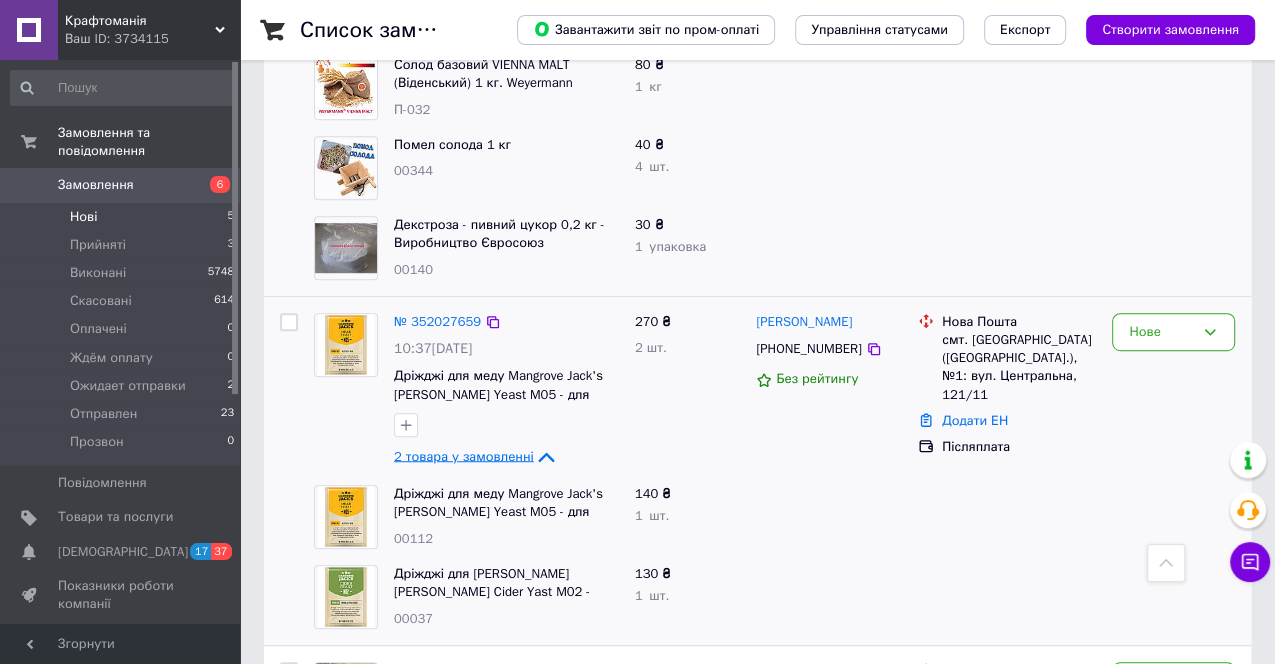 scroll, scrollTop: 777, scrollLeft: 0, axis: vertical 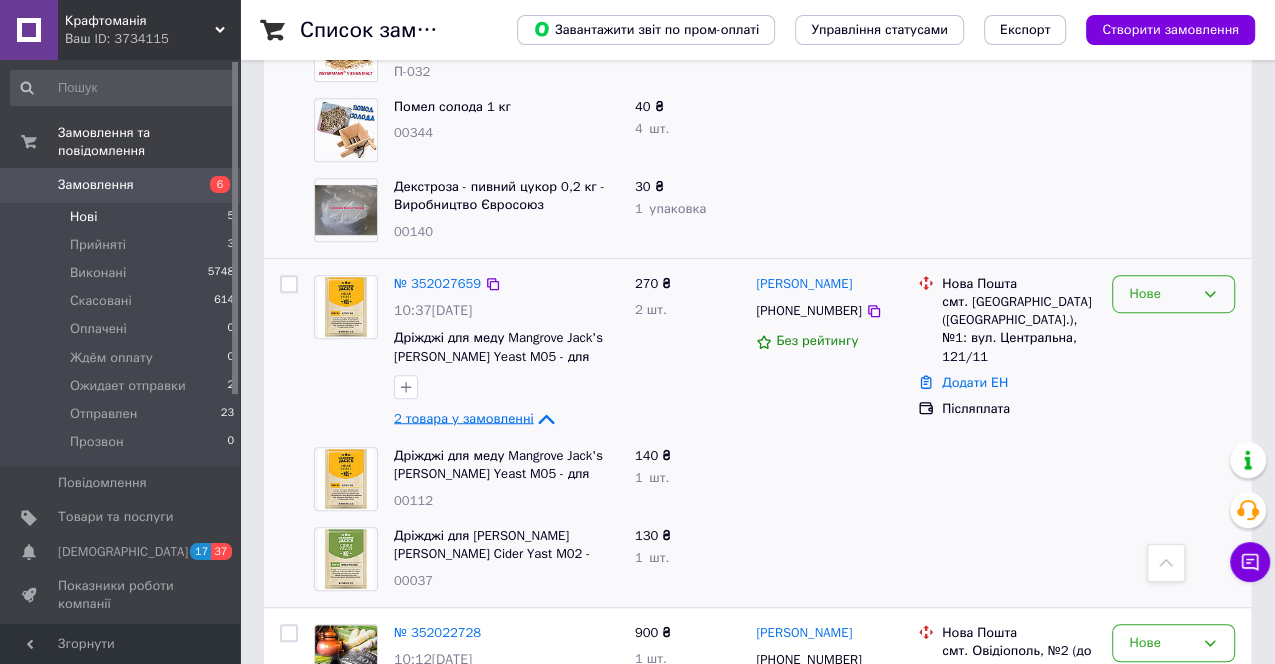 click on "Нове" at bounding box center [1173, 294] 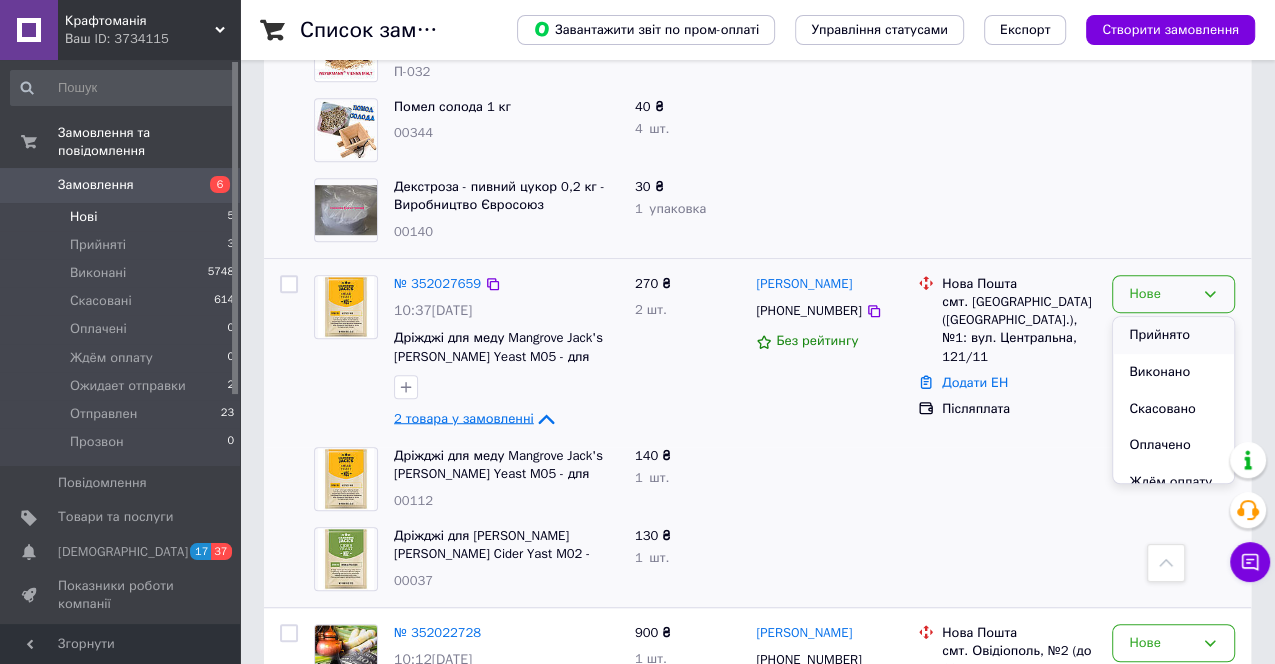 click on "Прийнято" at bounding box center [1173, 335] 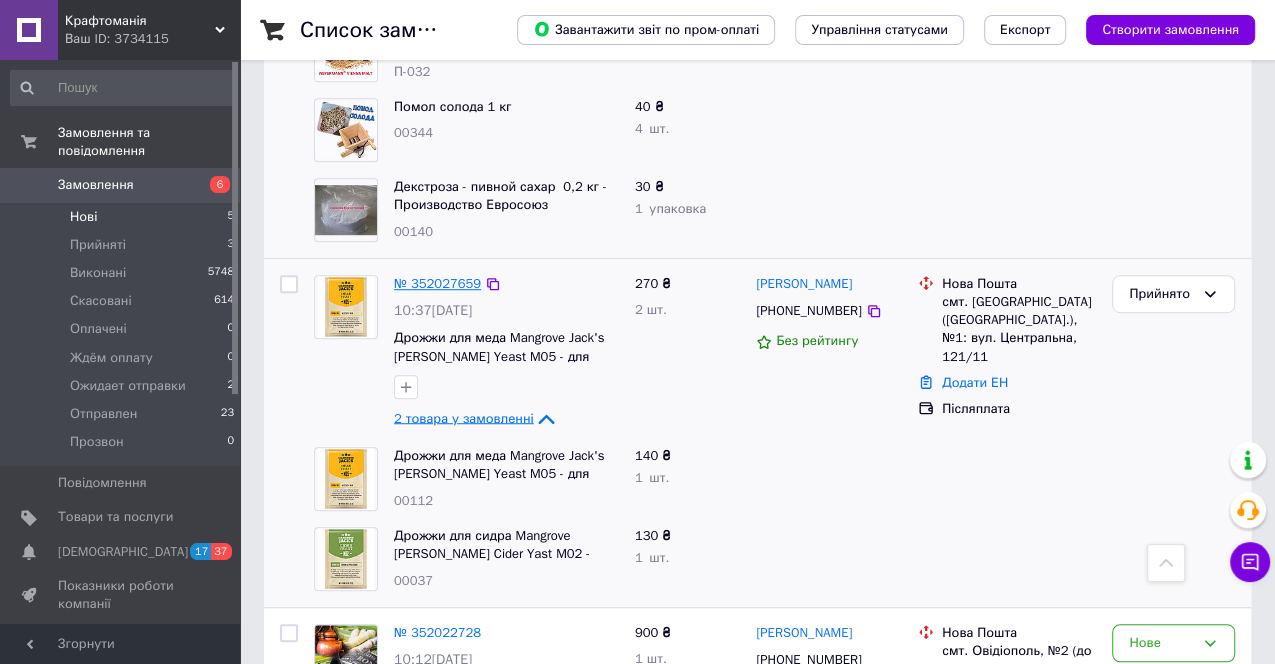 click on "№ 352027659" at bounding box center (437, 283) 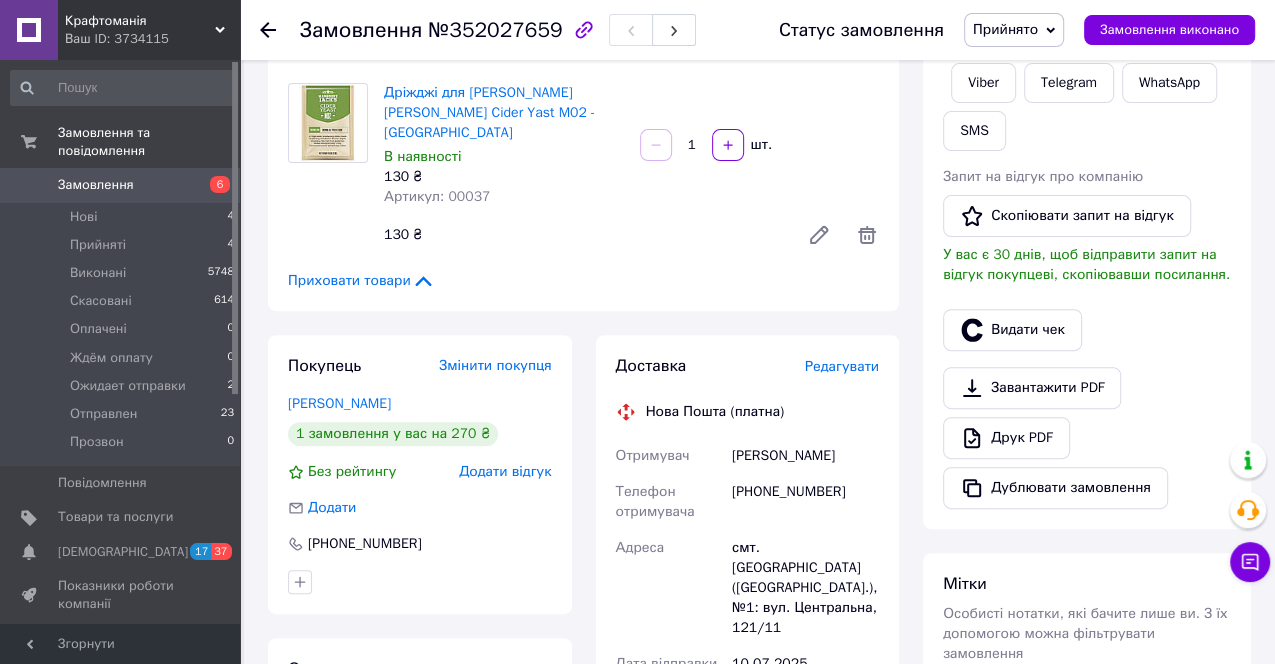 scroll, scrollTop: 333, scrollLeft: 0, axis: vertical 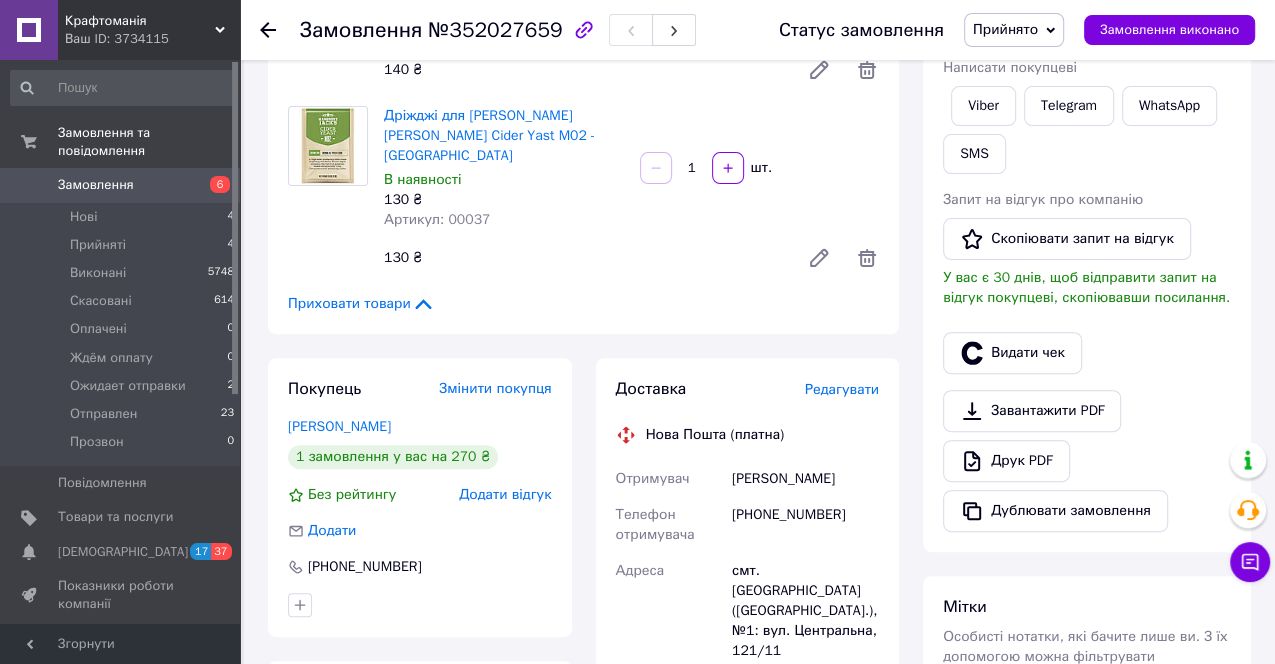 click 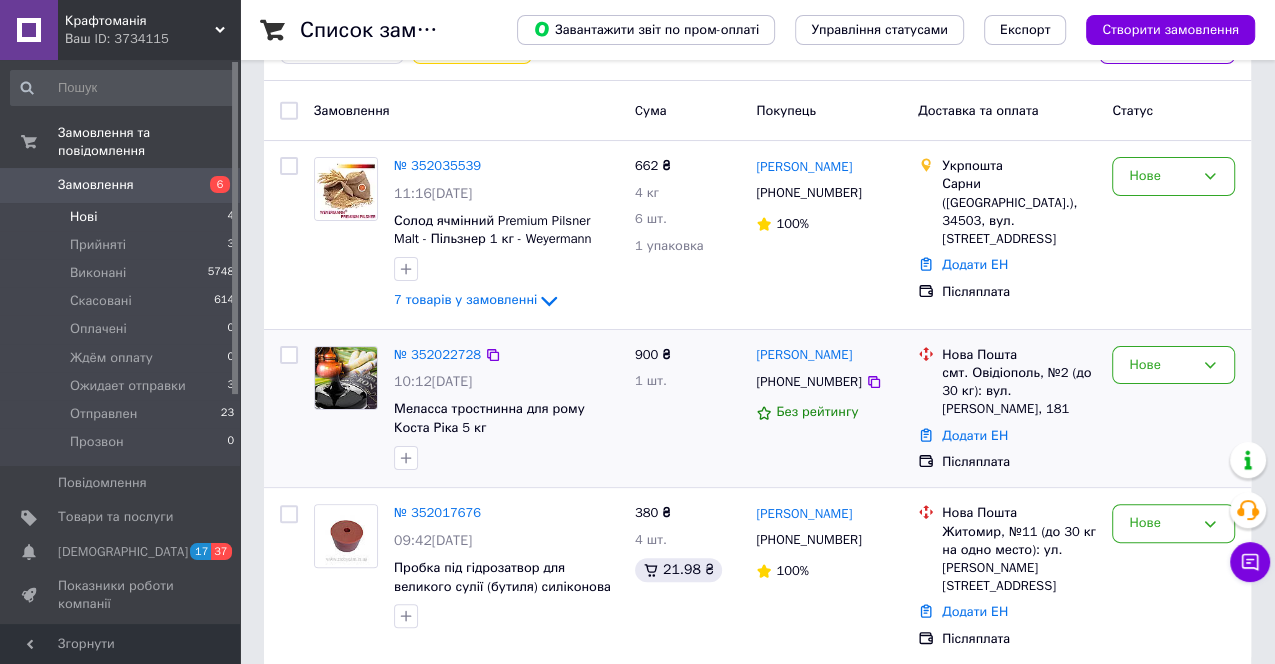 scroll, scrollTop: 146, scrollLeft: 0, axis: vertical 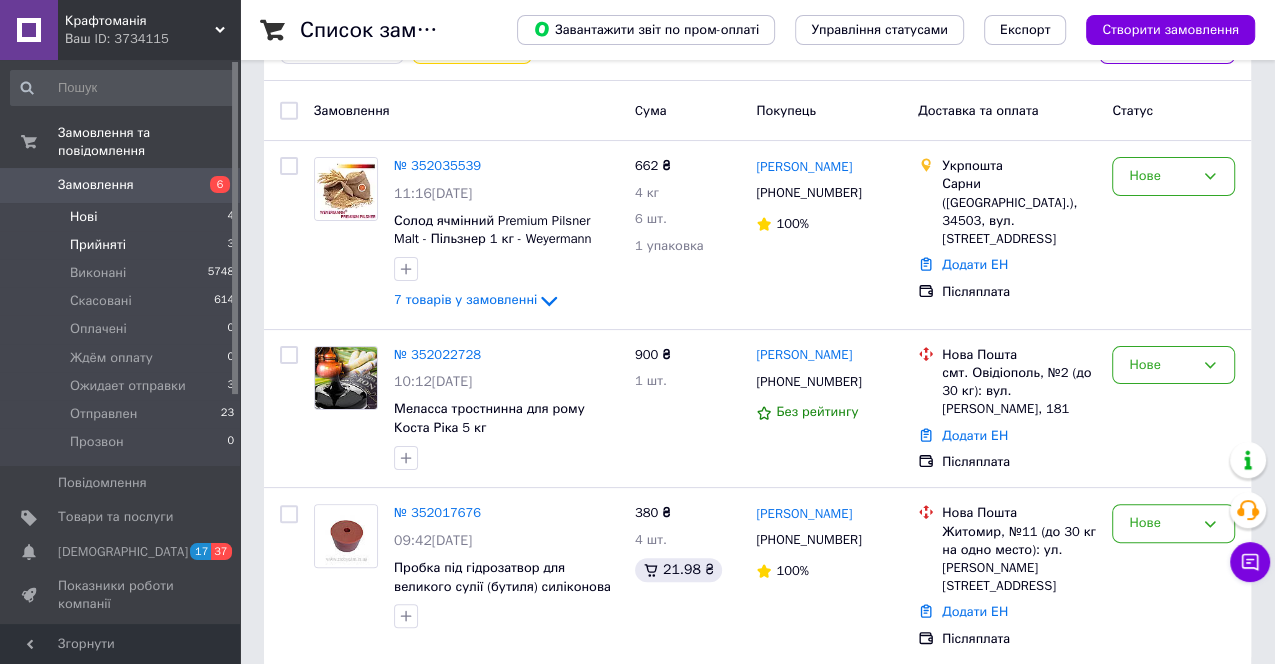 click on "Прийняті" at bounding box center [98, 245] 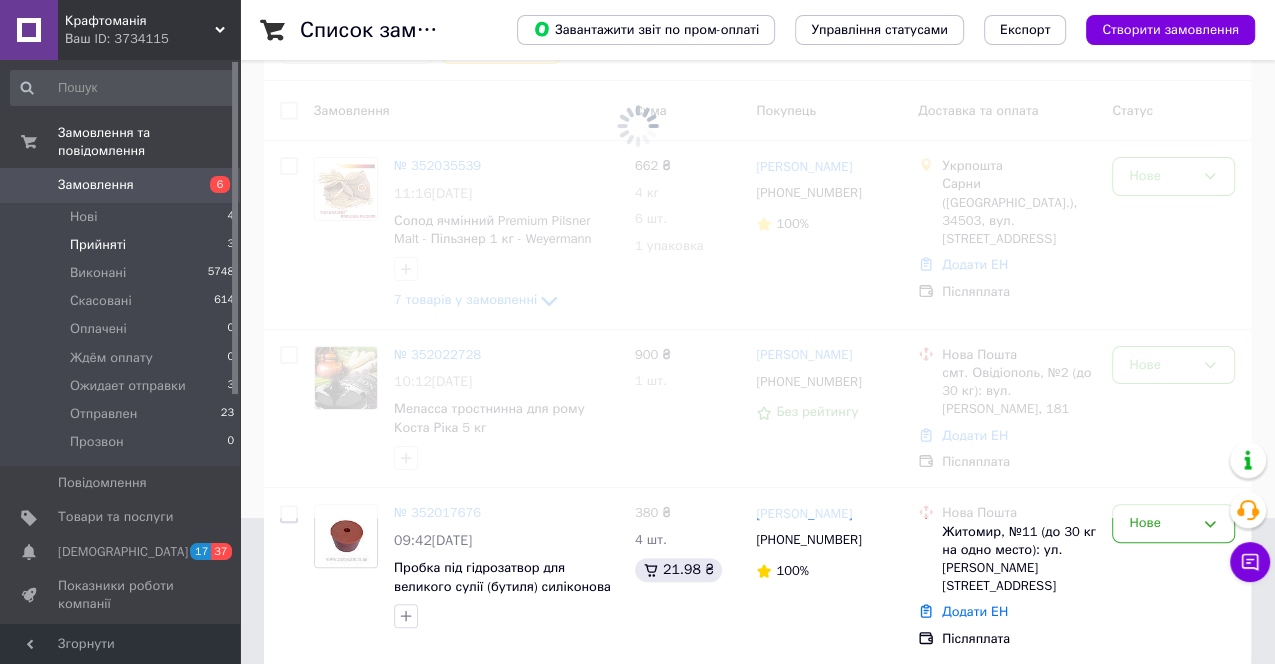 scroll, scrollTop: 0, scrollLeft: 0, axis: both 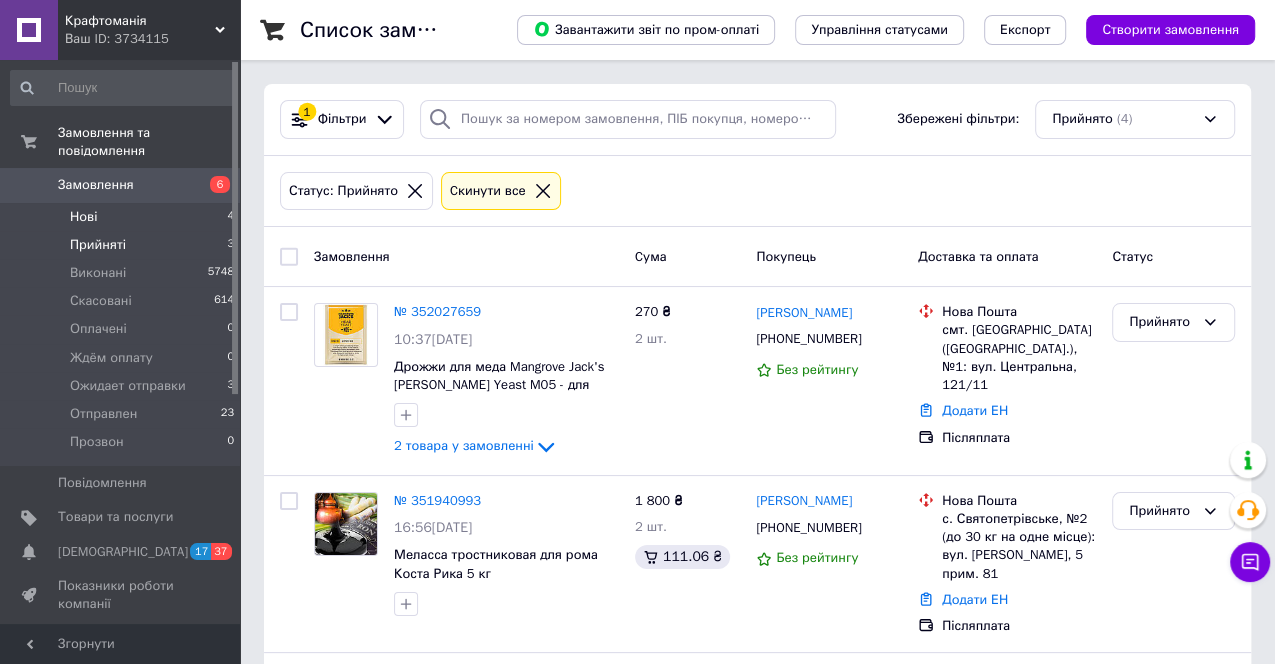 click on "Нові 4" at bounding box center (123, 217) 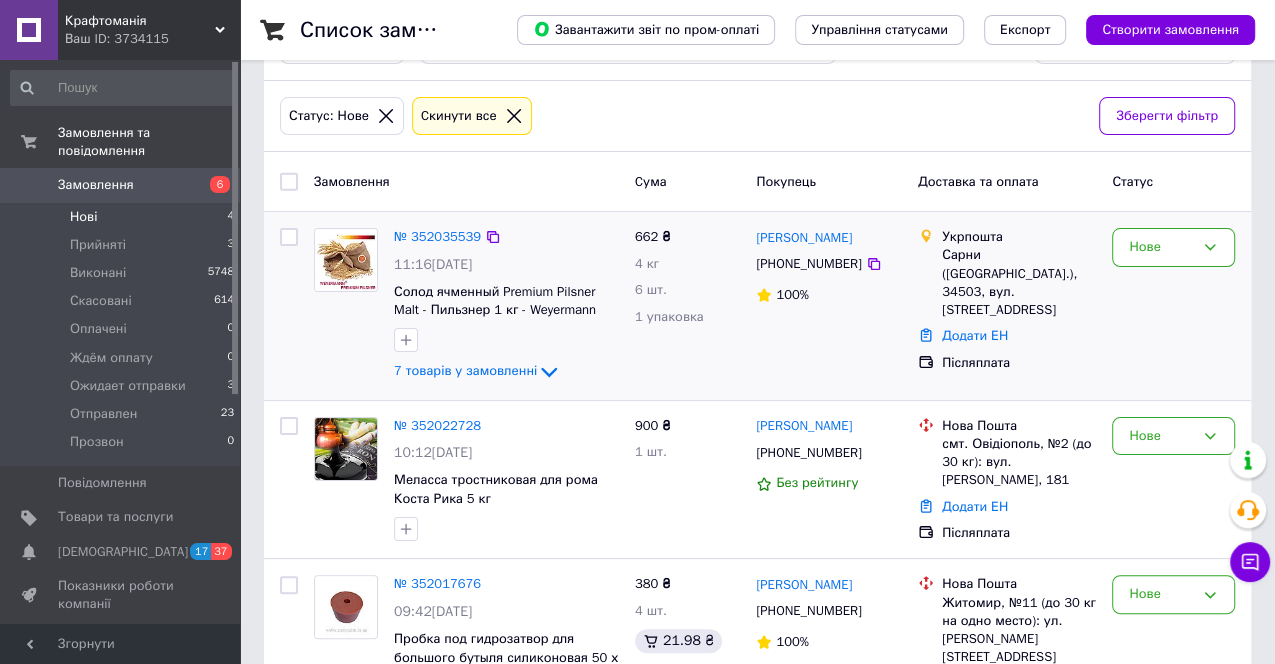 scroll, scrollTop: 146, scrollLeft: 0, axis: vertical 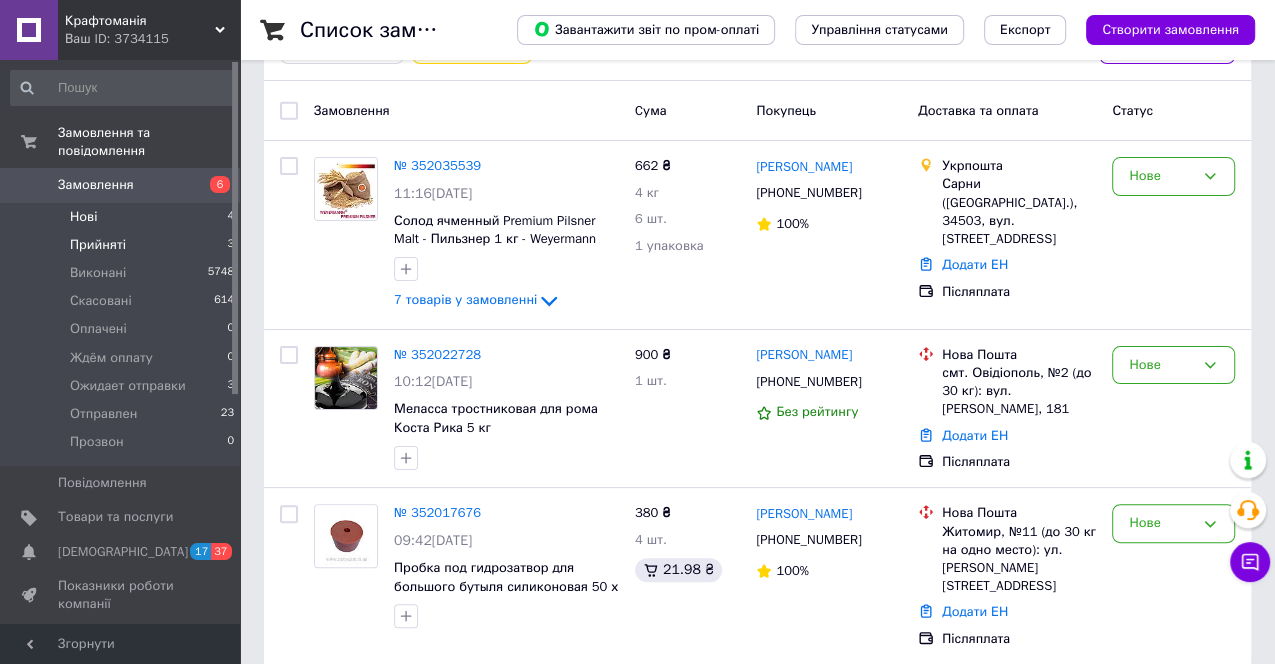 click on "Прийняті" at bounding box center (98, 245) 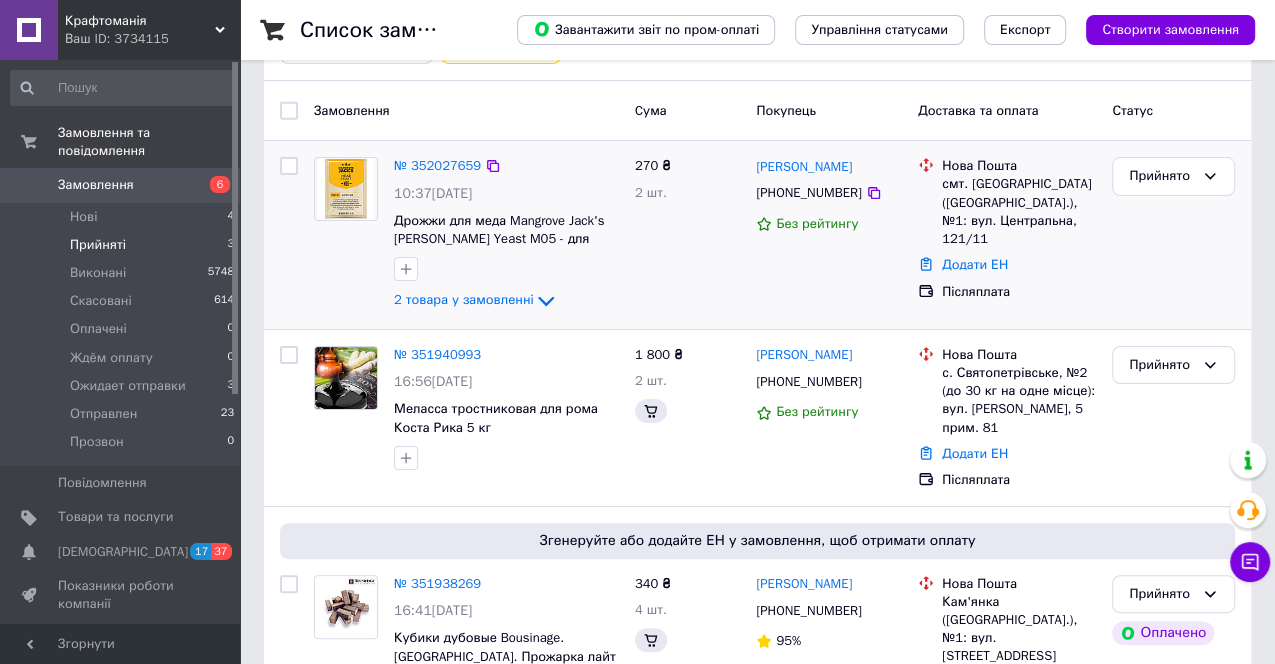 scroll, scrollTop: 0, scrollLeft: 0, axis: both 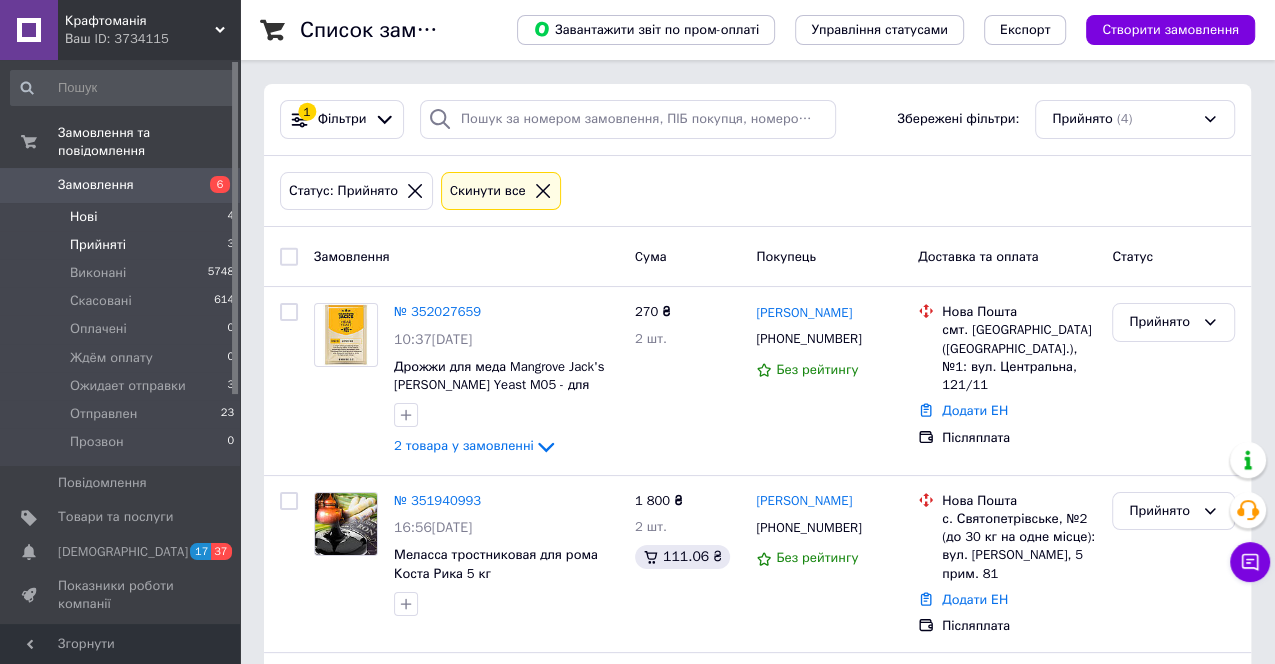 click on "Нові" at bounding box center (83, 217) 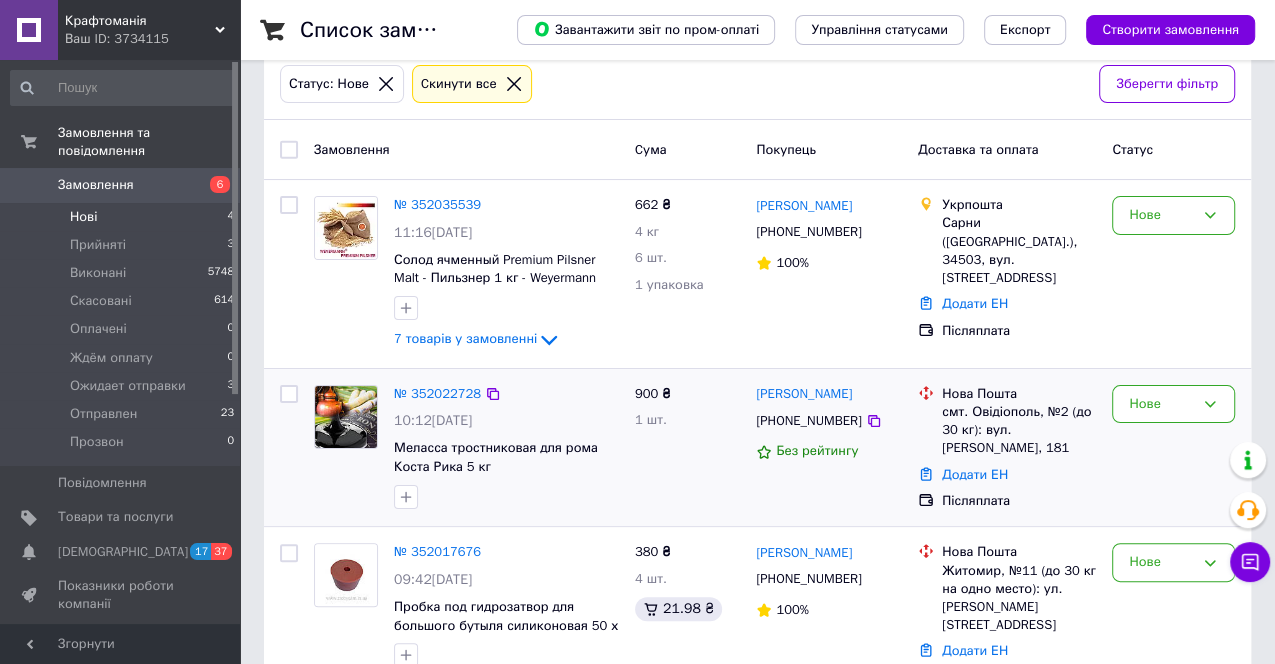 scroll, scrollTop: 146, scrollLeft: 0, axis: vertical 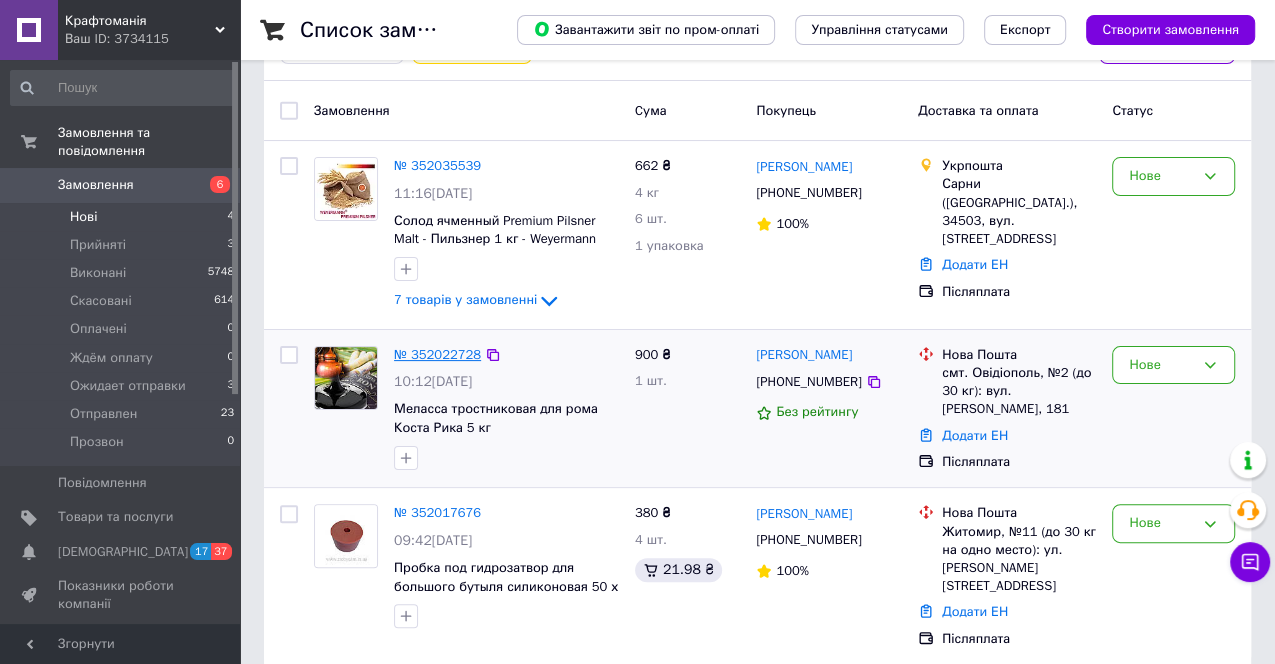 click on "№ 352022728" at bounding box center [437, 354] 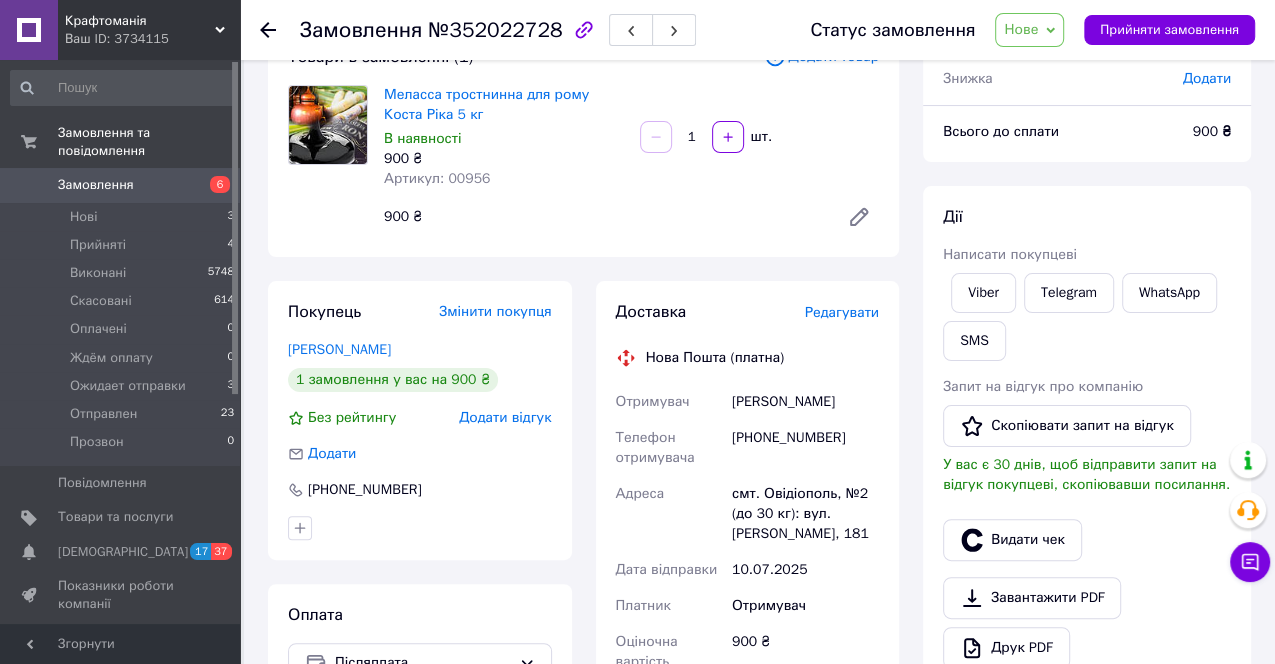 scroll, scrollTop: 0, scrollLeft: 0, axis: both 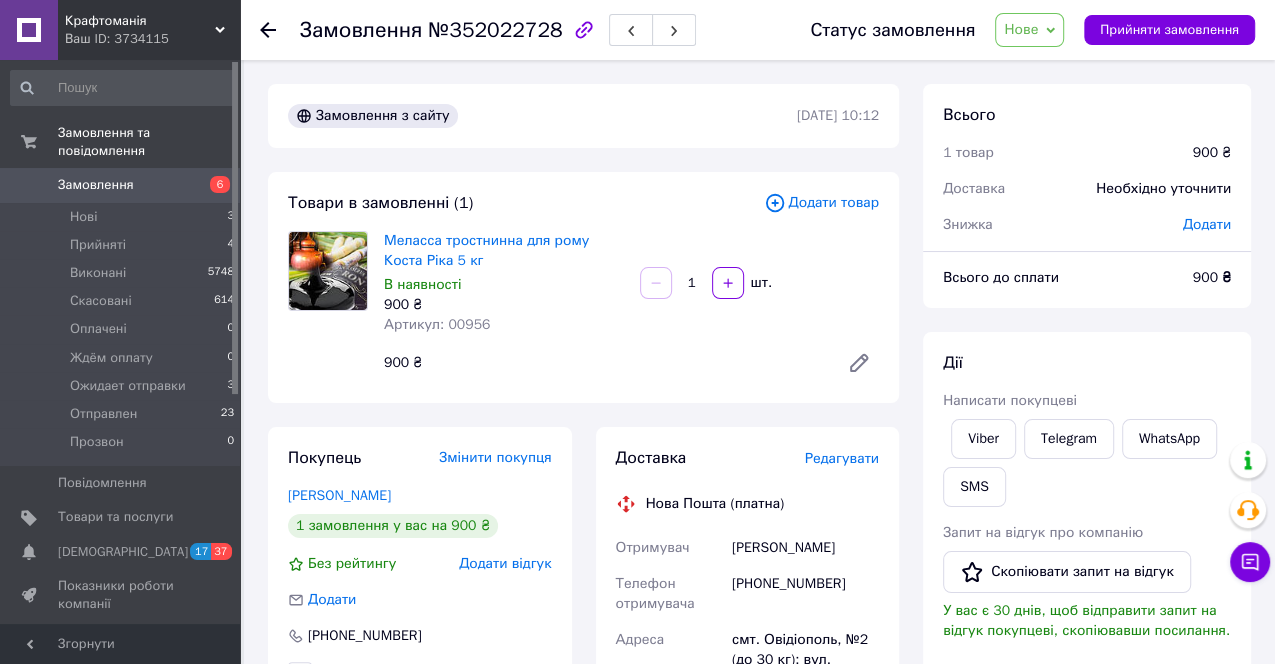 click 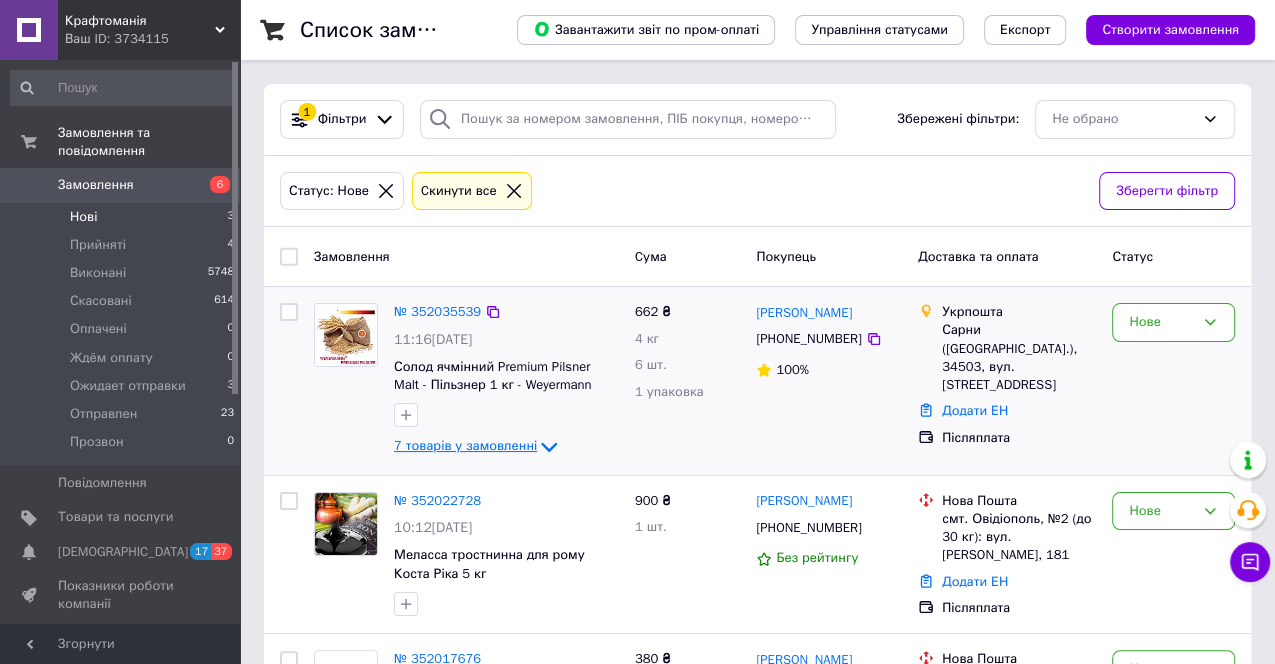 click 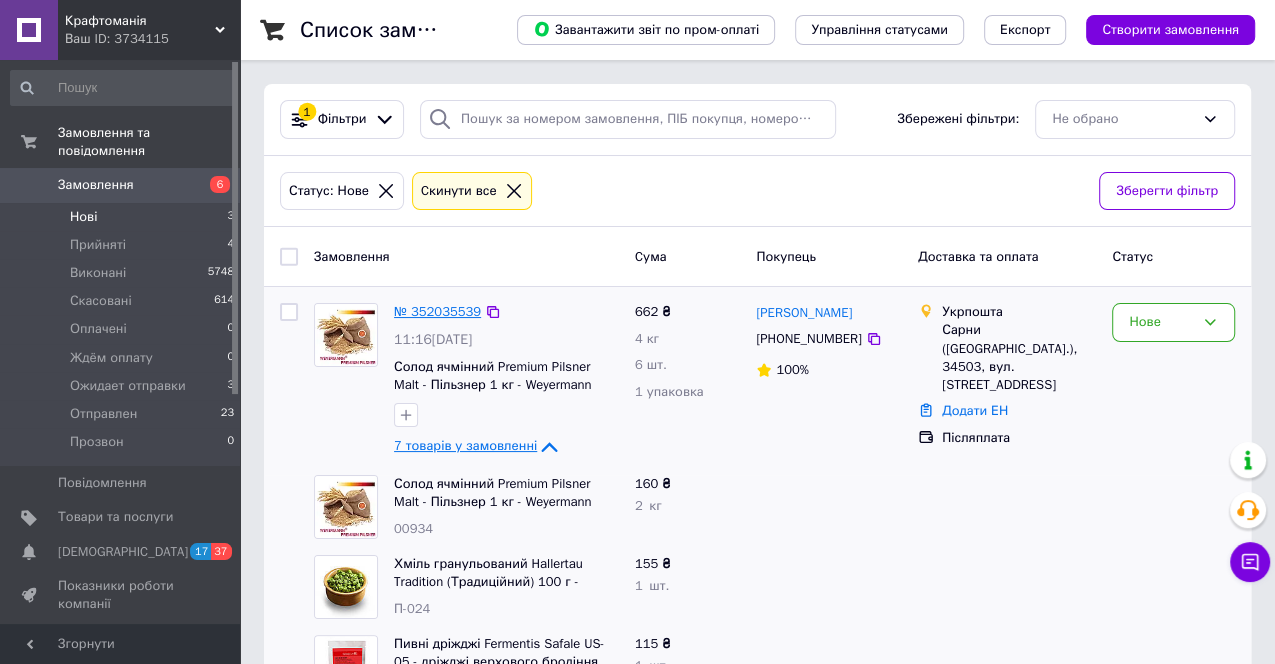 click on "№ 352035539" at bounding box center (437, 311) 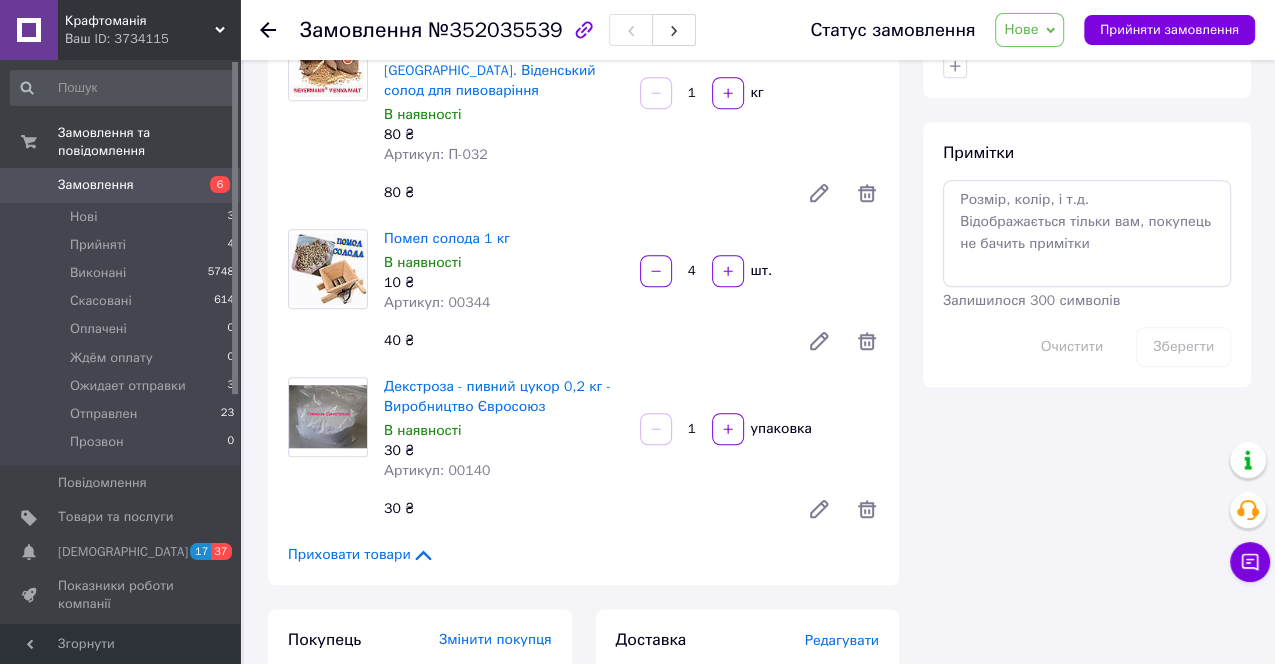 scroll, scrollTop: 1222, scrollLeft: 0, axis: vertical 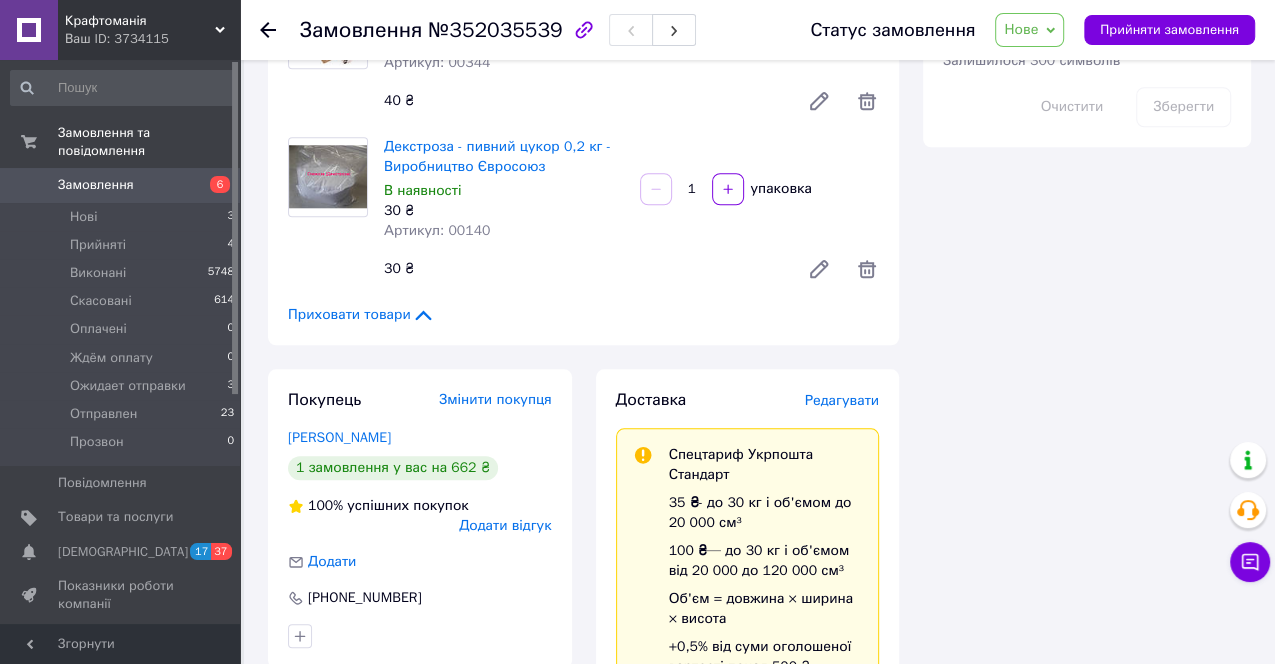 click on "Нове" at bounding box center (1029, 30) 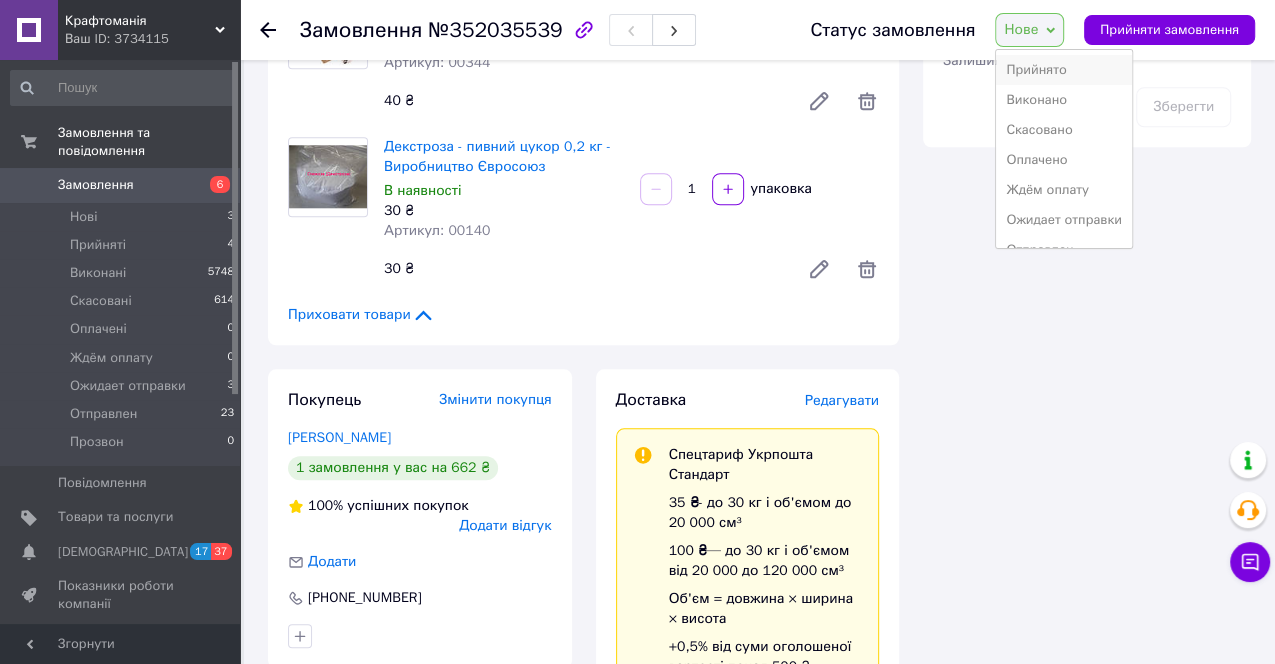 click on "Прийнято" at bounding box center (1064, 70) 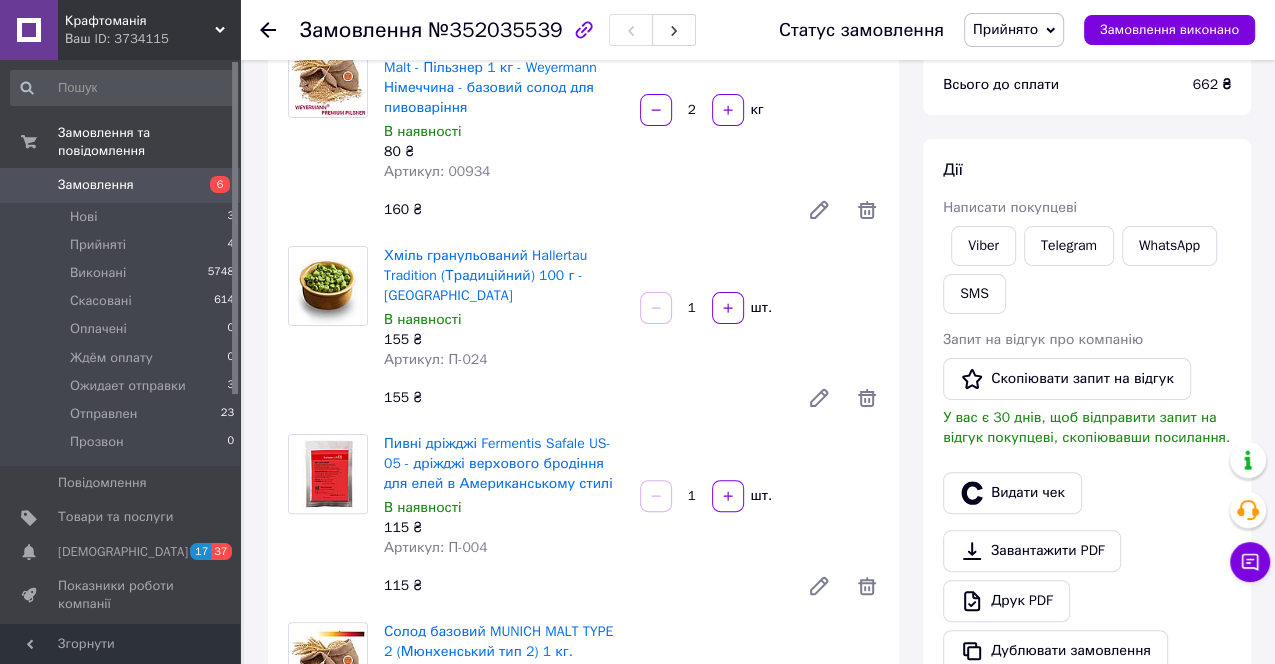 scroll, scrollTop: 0, scrollLeft: 0, axis: both 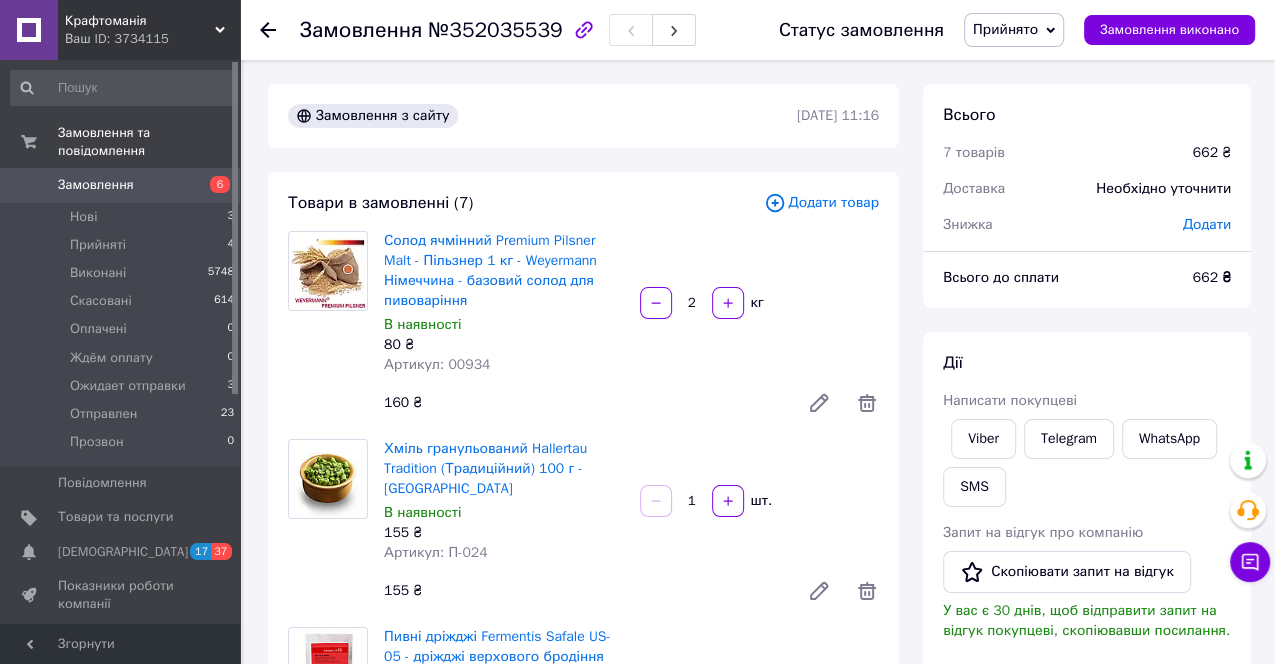 click 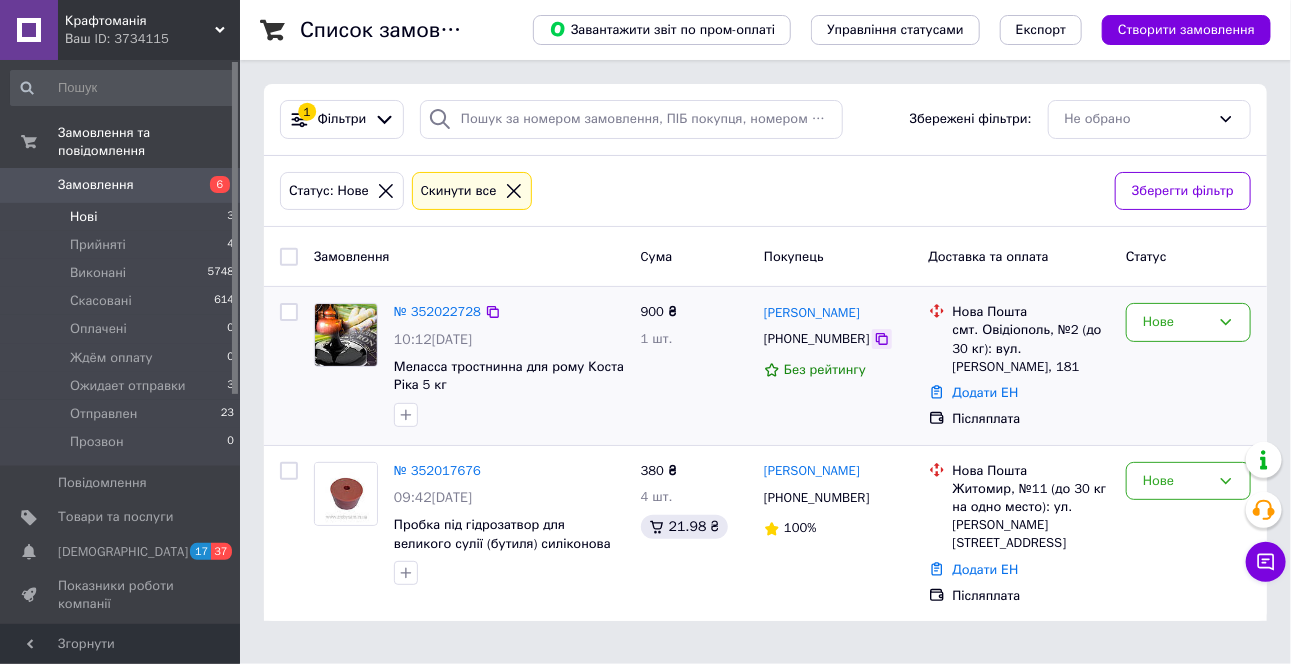 click 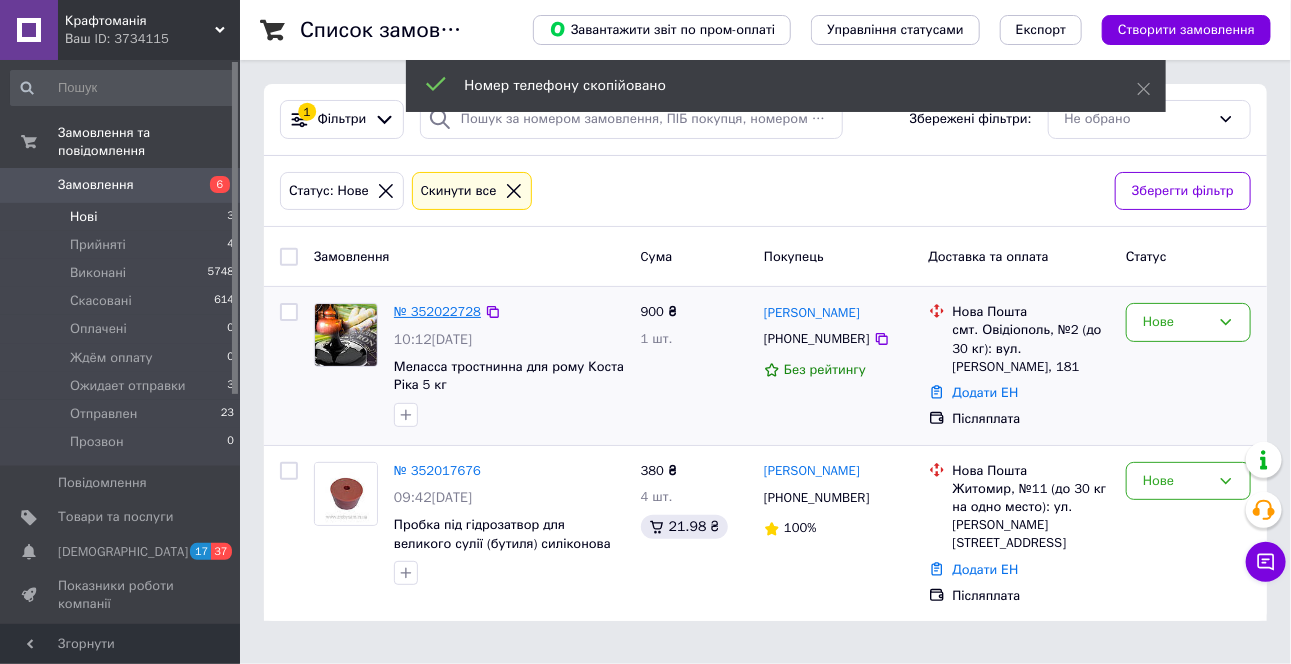 click on "№ 352022728" at bounding box center [437, 311] 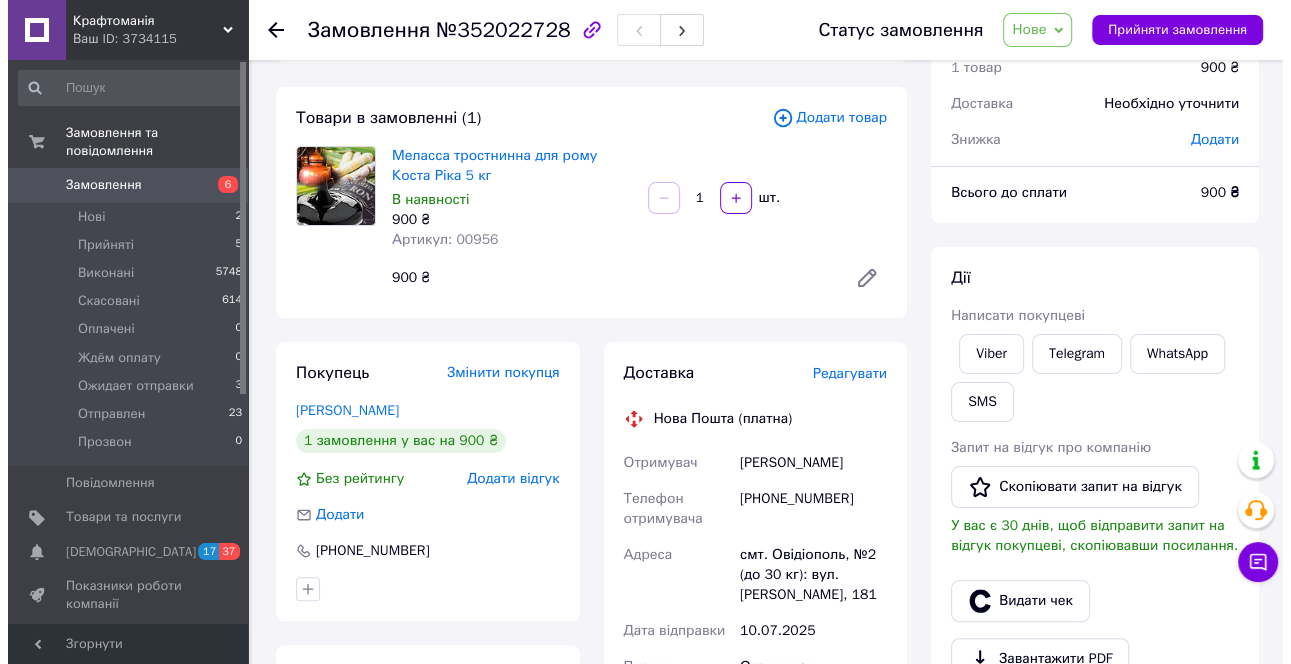 scroll, scrollTop: 0, scrollLeft: 0, axis: both 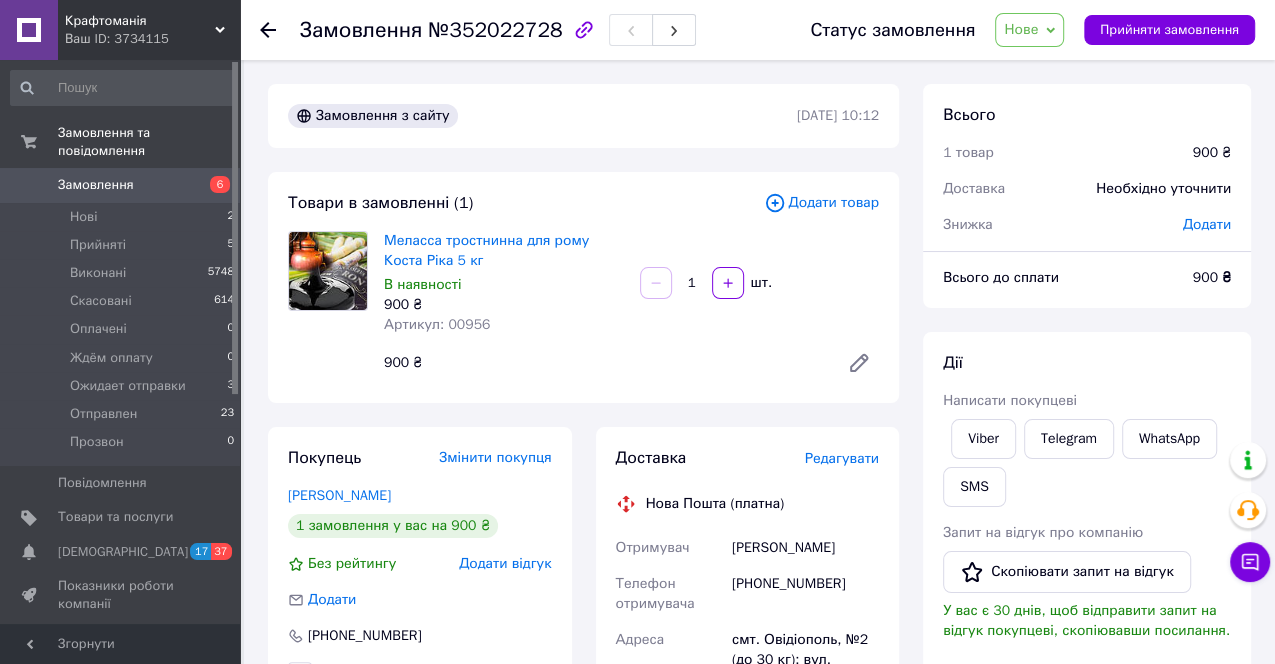 click on "Нове" at bounding box center [1029, 30] 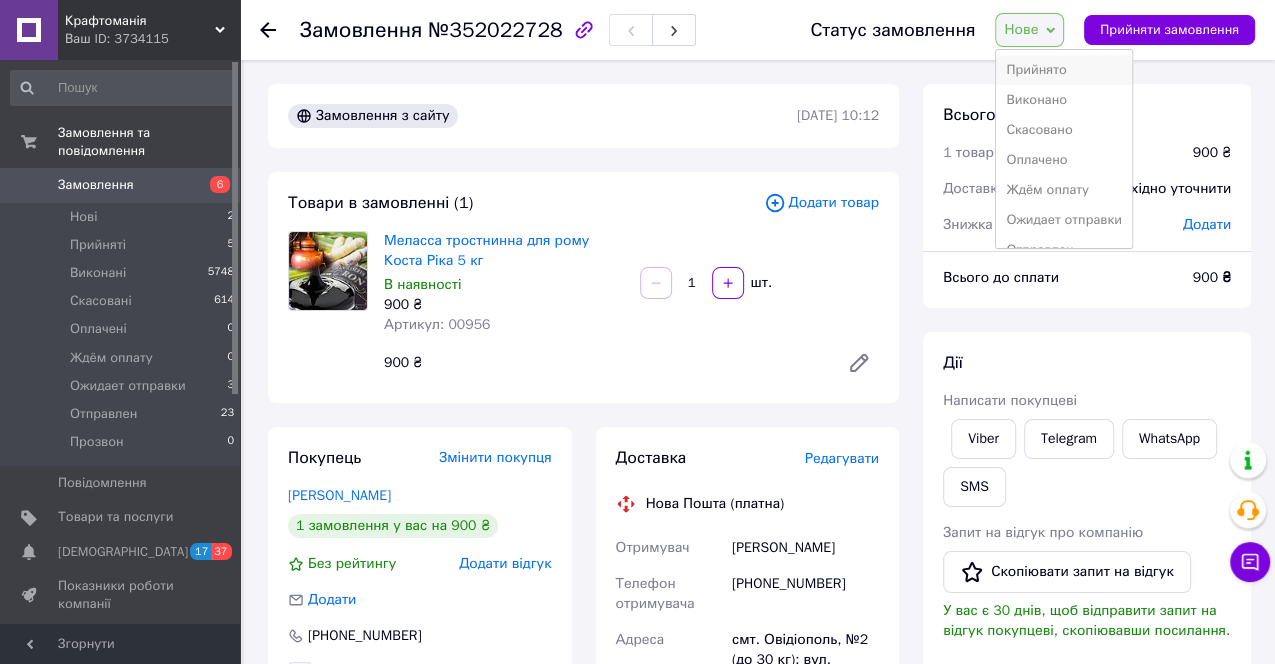 click on "Прийнято" at bounding box center [1064, 70] 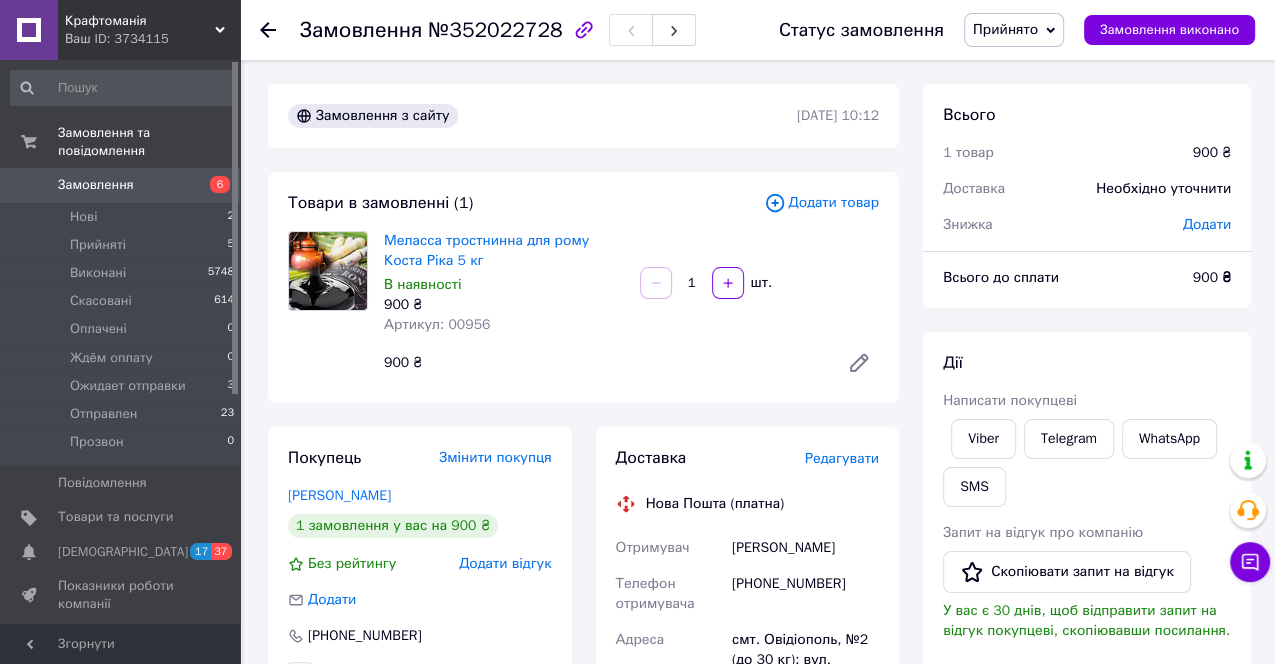 click 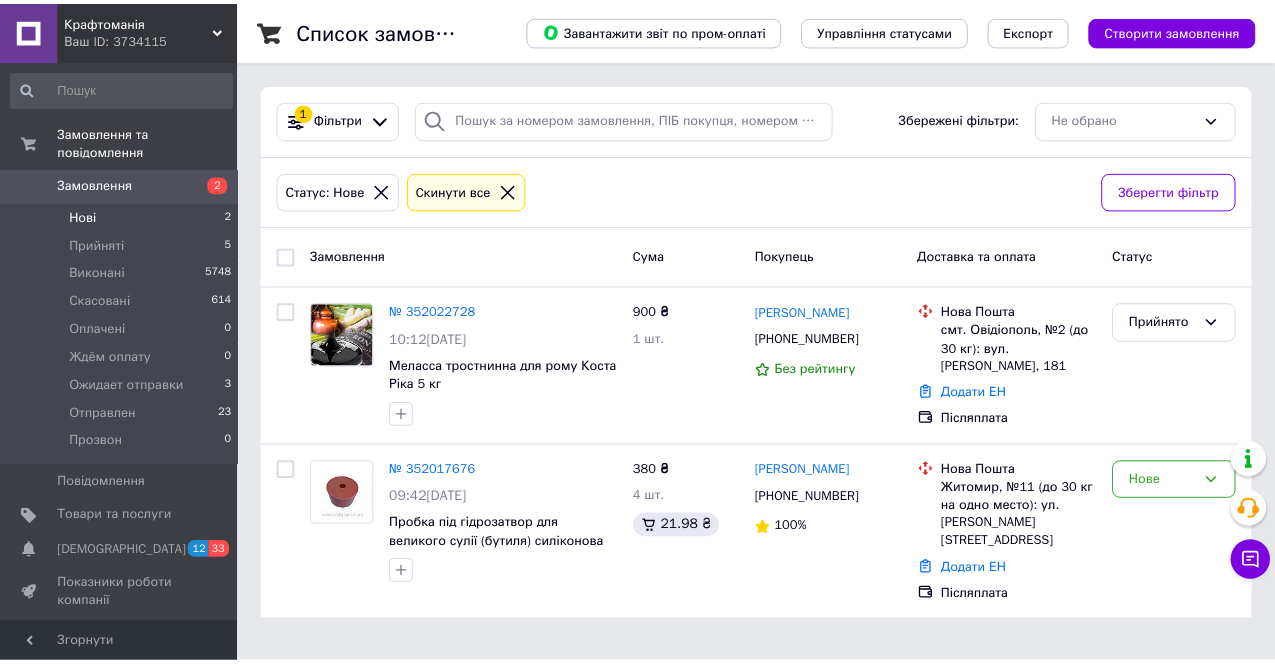scroll, scrollTop: 0, scrollLeft: 0, axis: both 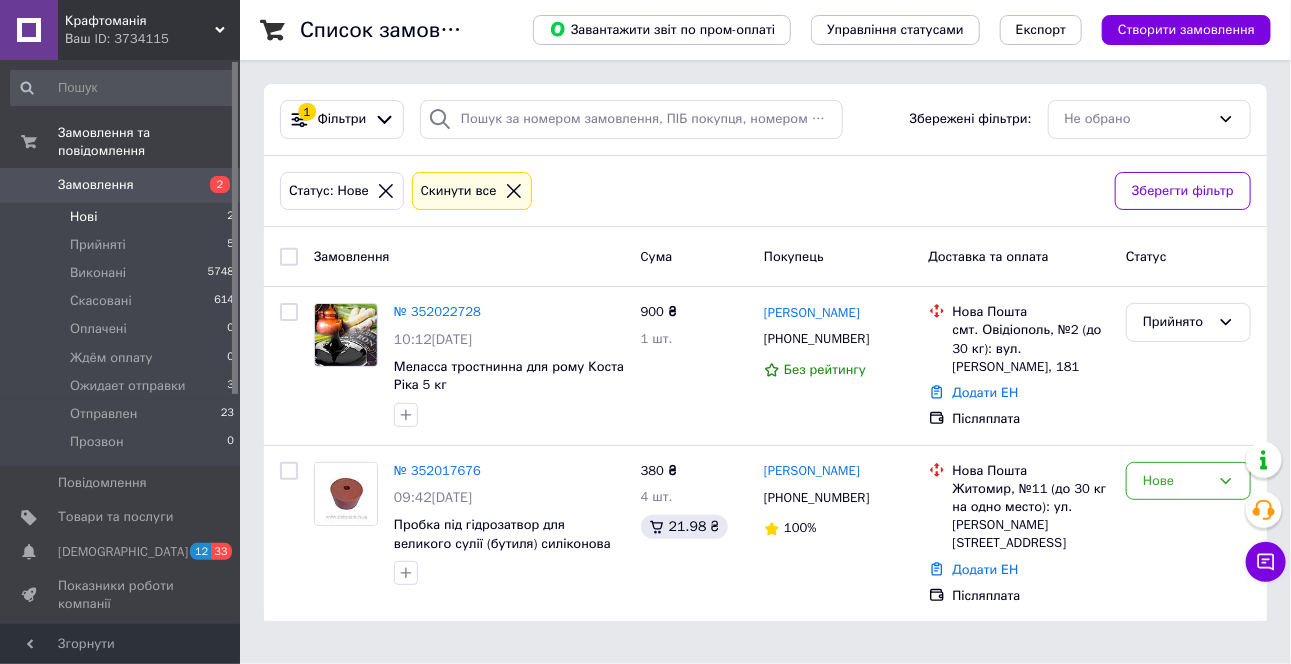 click on "Замовлення" at bounding box center [96, 185] 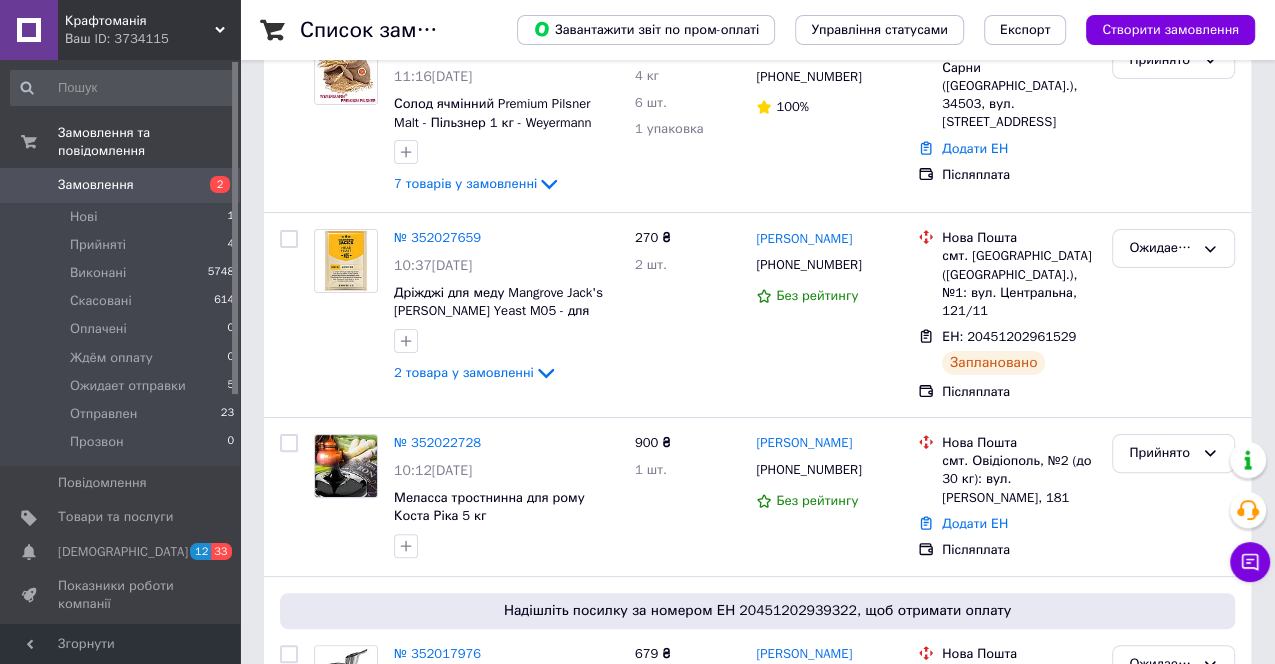 scroll, scrollTop: 0, scrollLeft: 0, axis: both 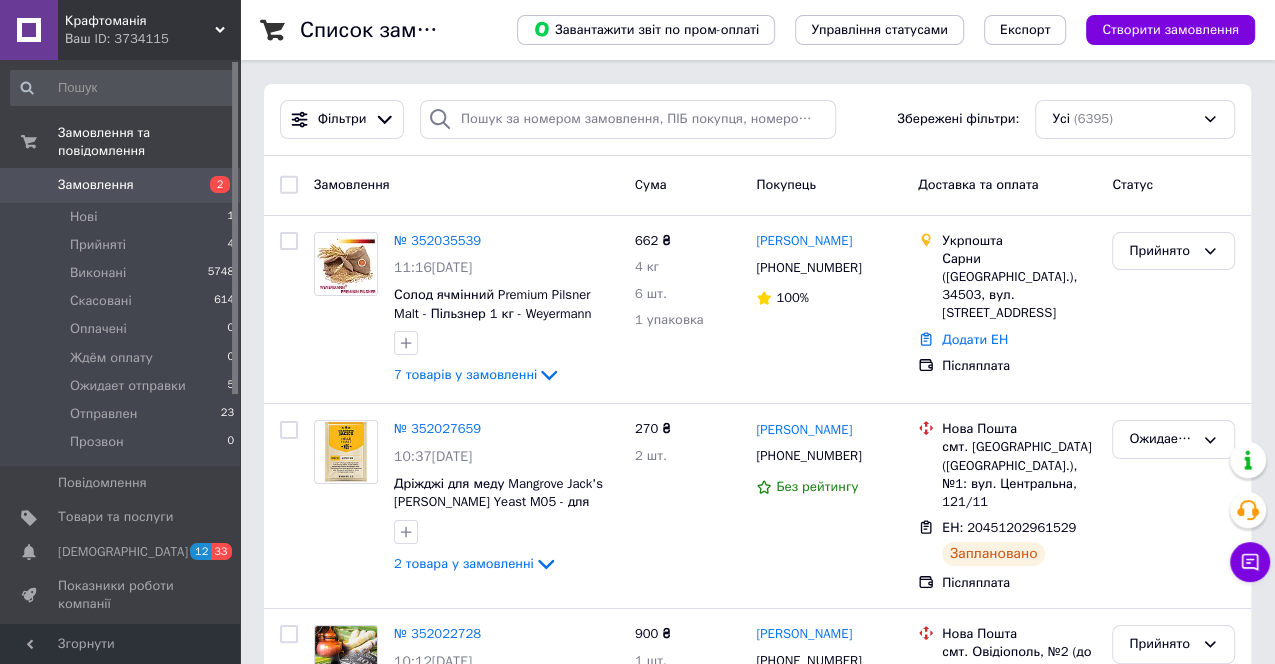 click 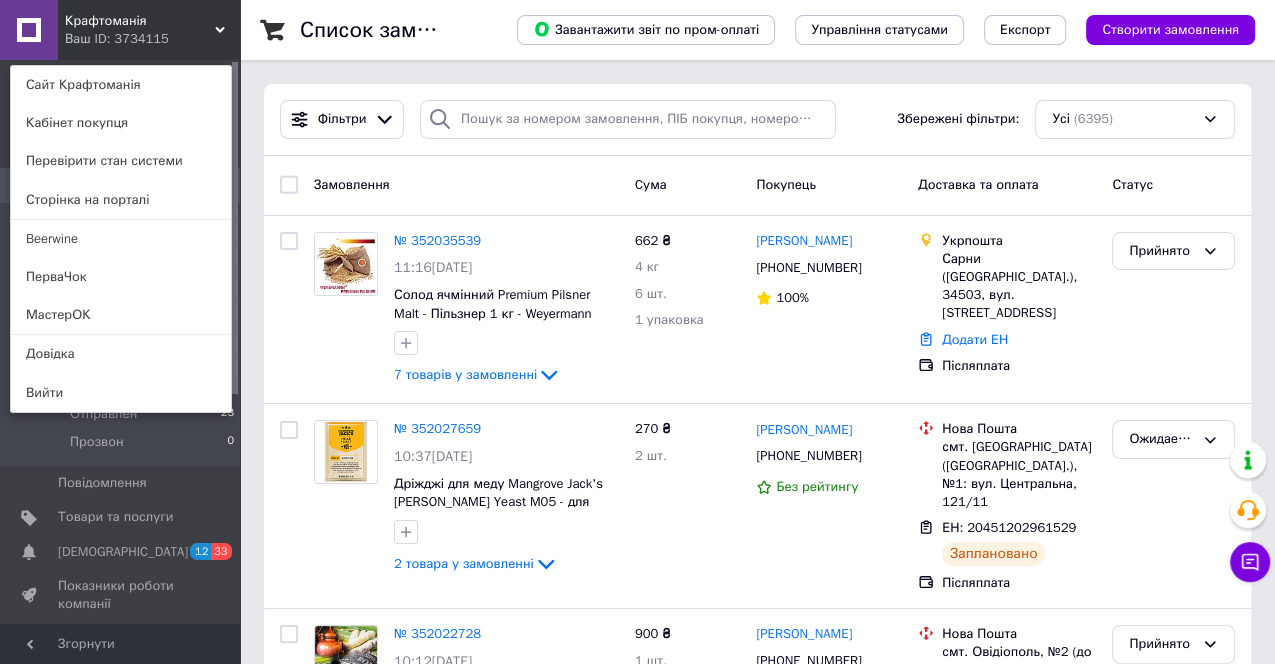 click 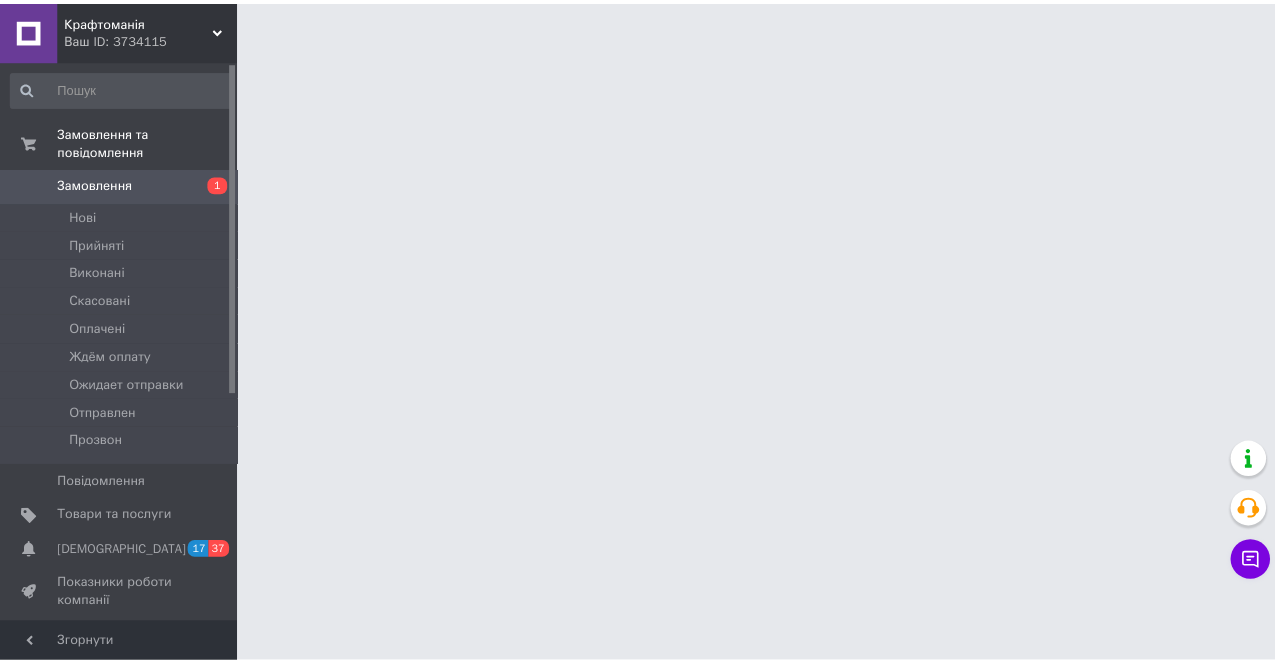 scroll, scrollTop: 0, scrollLeft: 0, axis: both 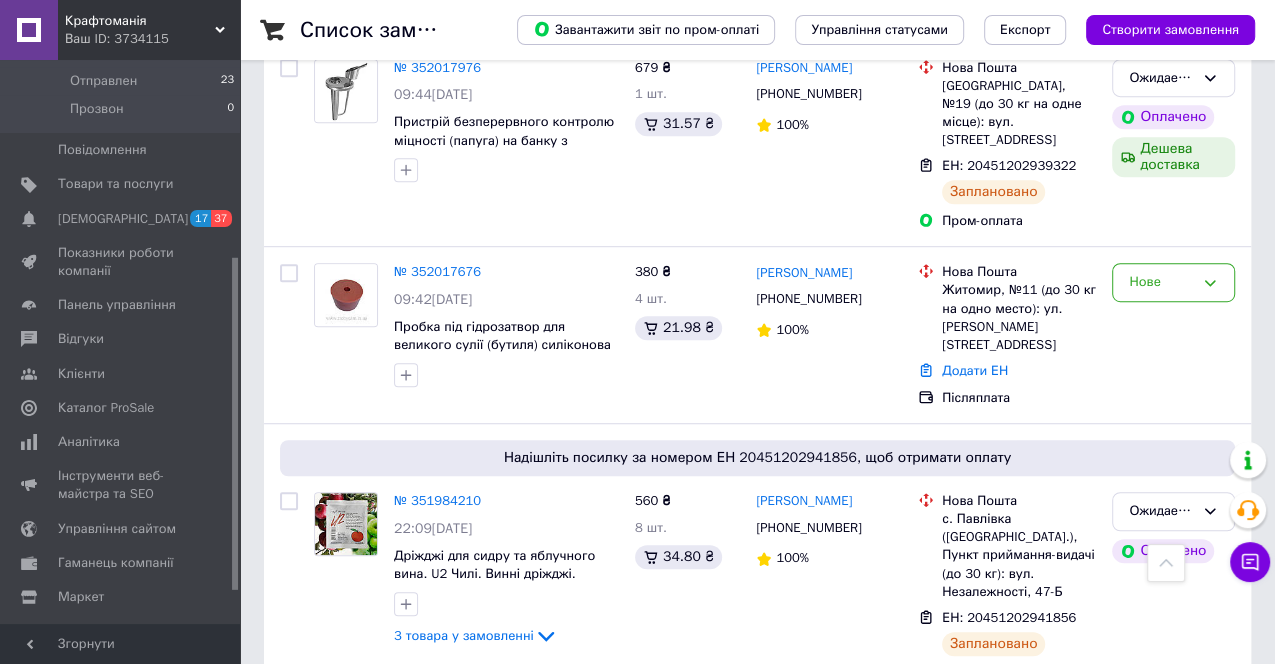 click on "№ 352017676" at bounding box center [437, 271] 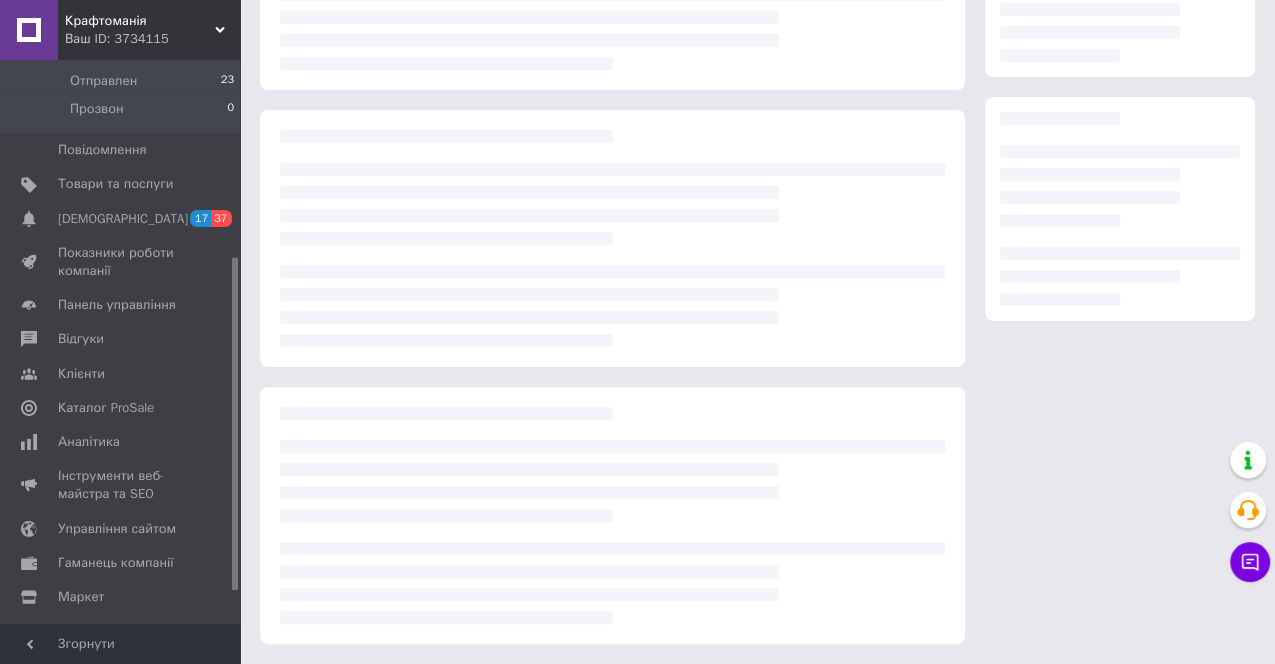 scroll, scrollTop: 0, scrollLeft: 0, axis: both 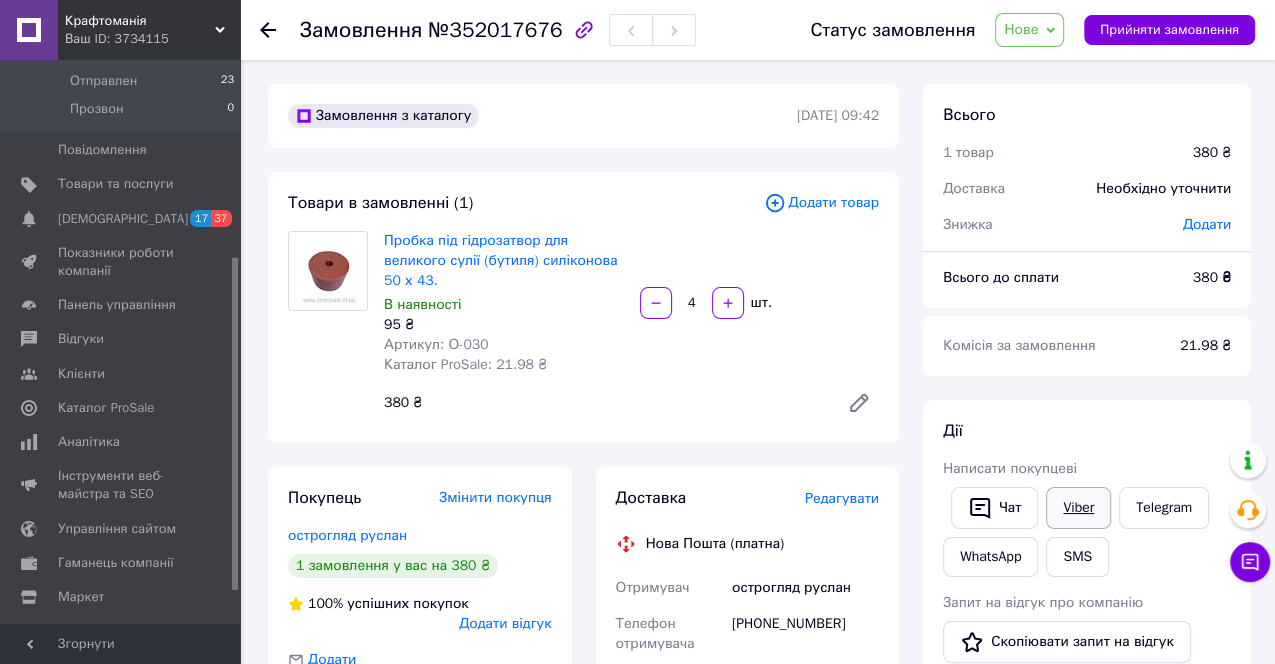 click on "Viber" at bounding box center [1078, 508] 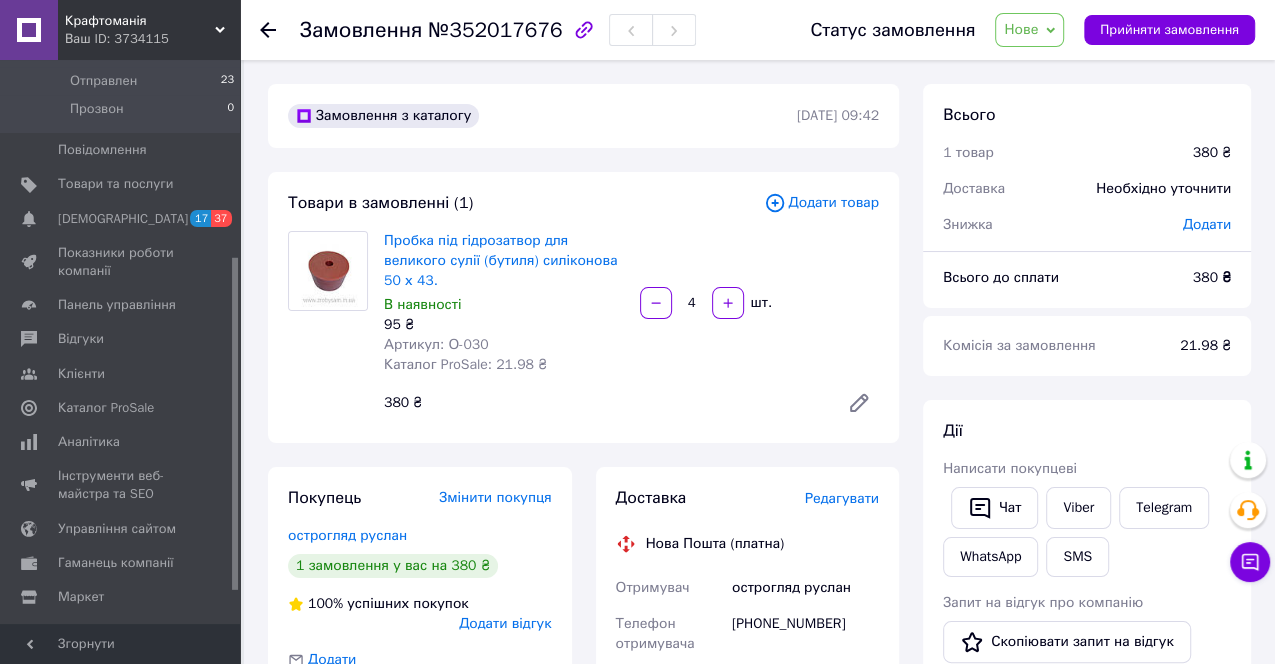click on "Нове" at bounding box center [1021, 29] 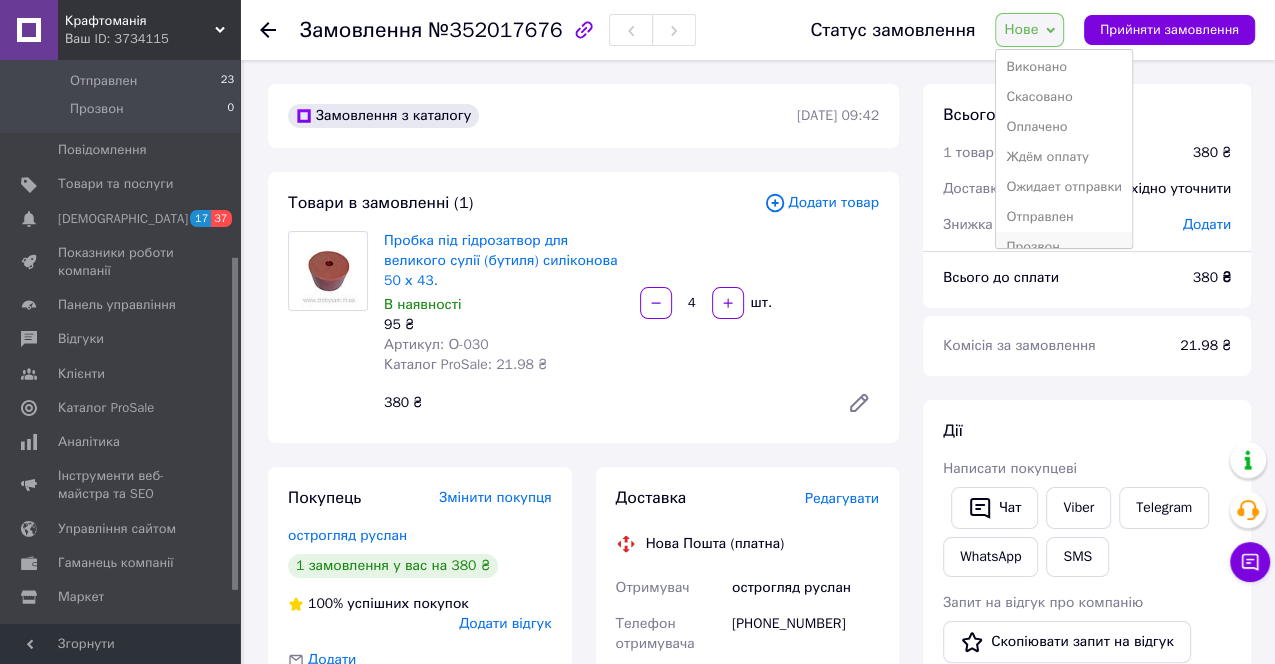 scroll, scrollTop: 51, scrollLeft: 0, axis: vertical 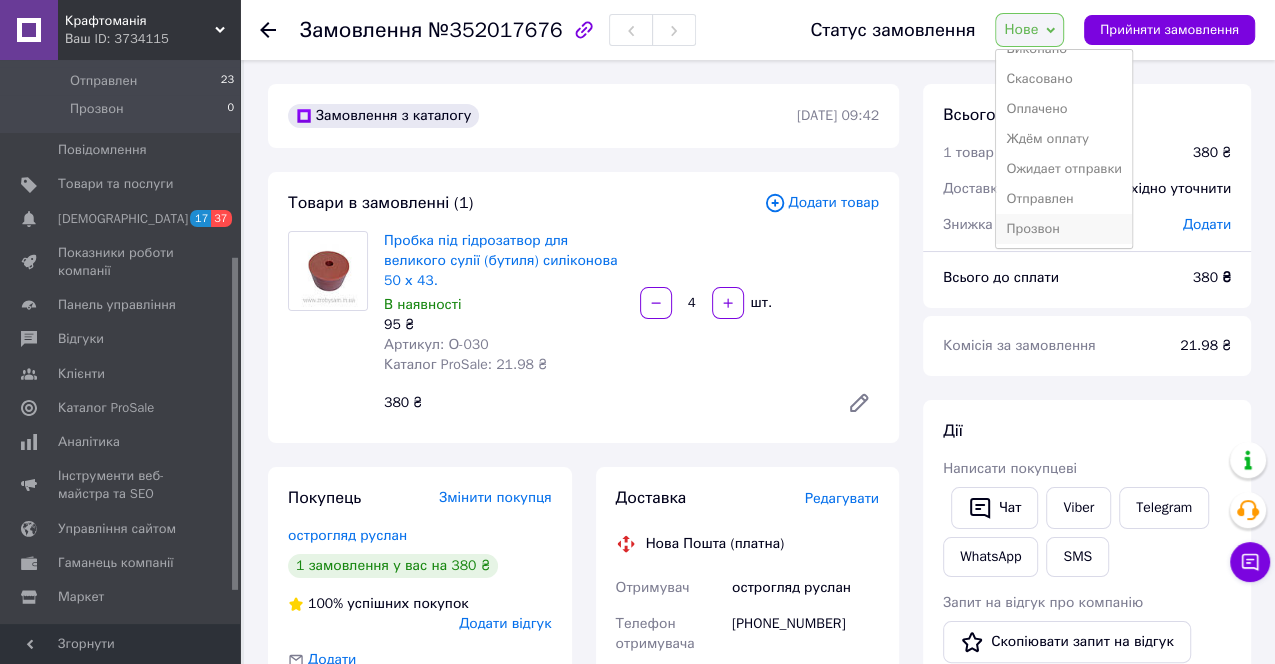 click on "Прозвон" at bounding box center [1064, 229] 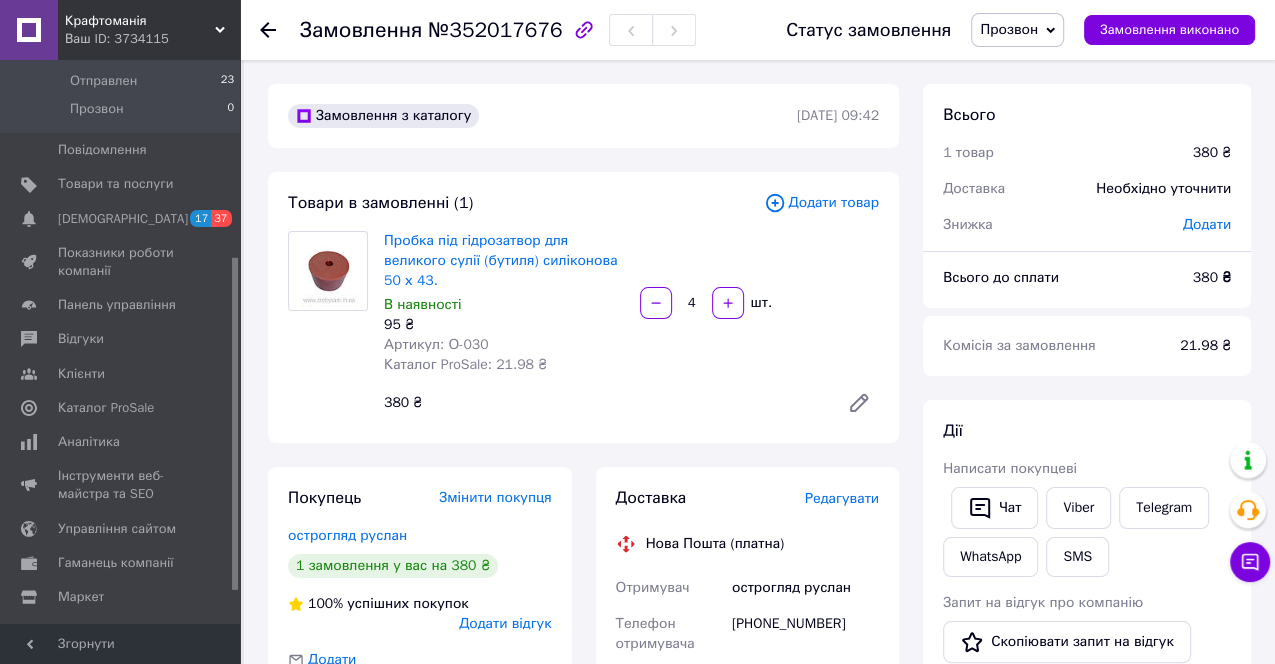 click 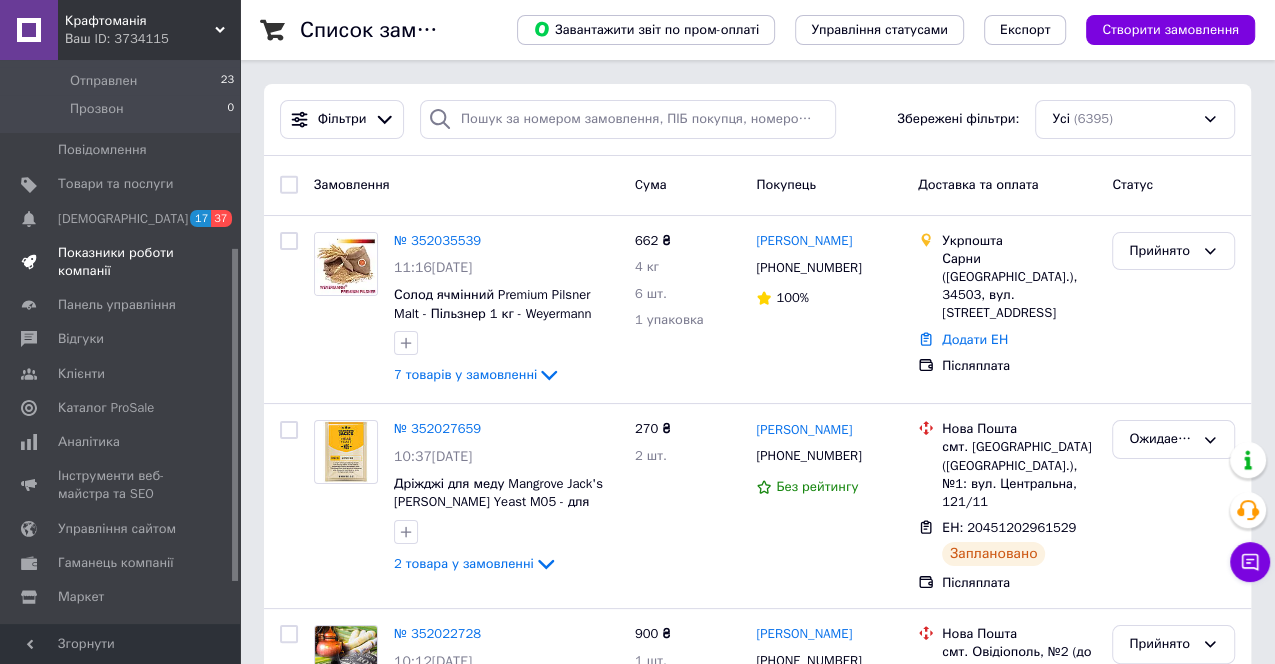 scroll, scrollTop: 0, scrollLeft: 0, axis: both 